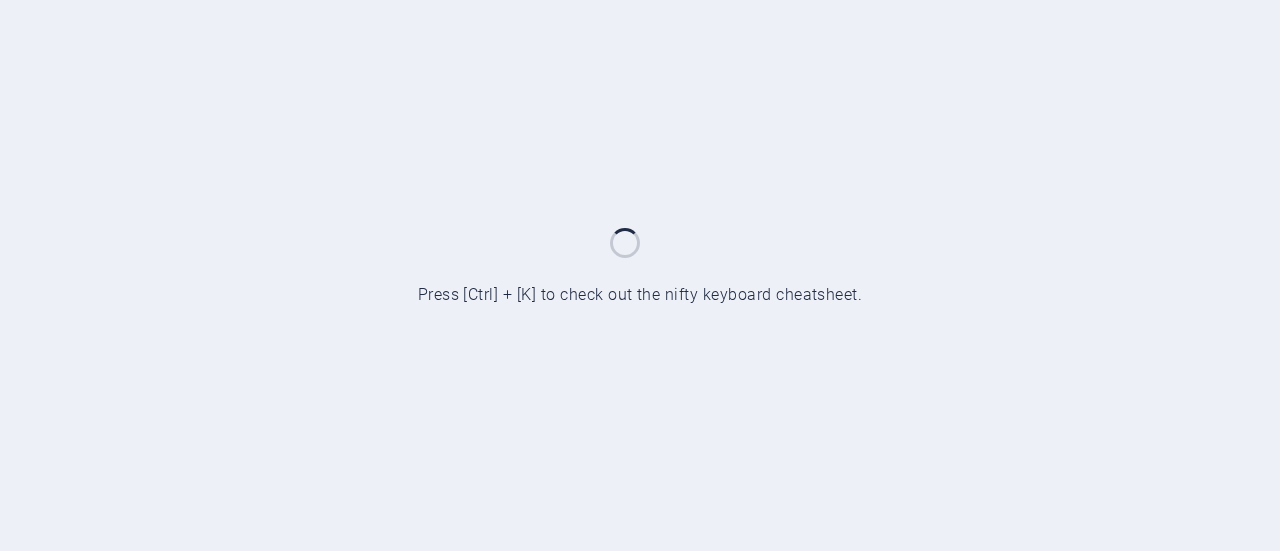 scroll, scrollTop: 0, scrollLeft: 0, axis: both 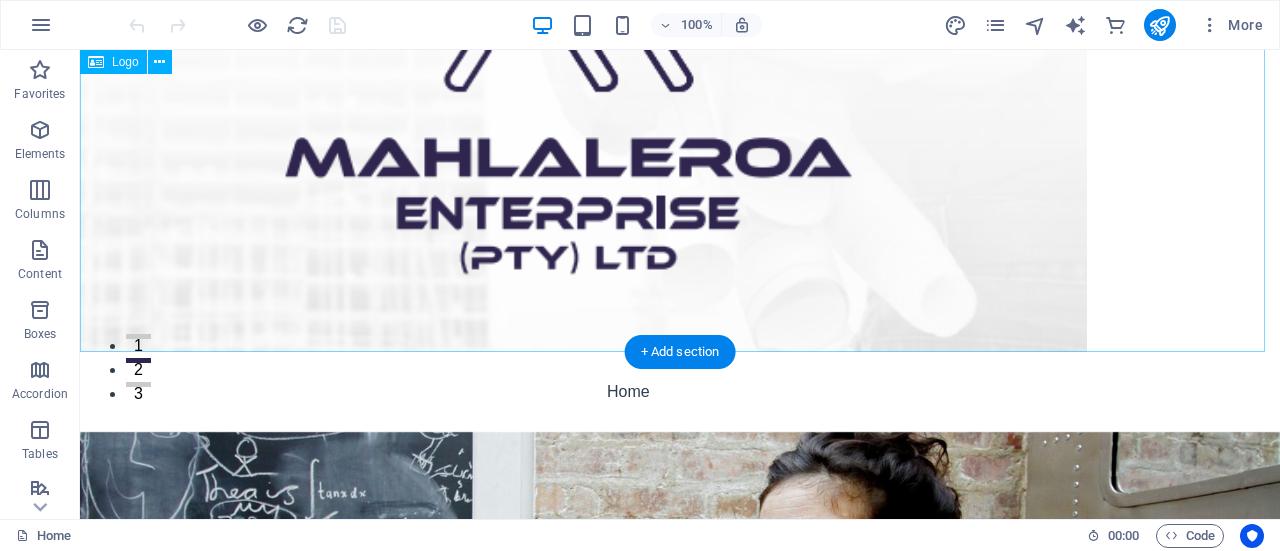 click at bounding box center [680, 134] 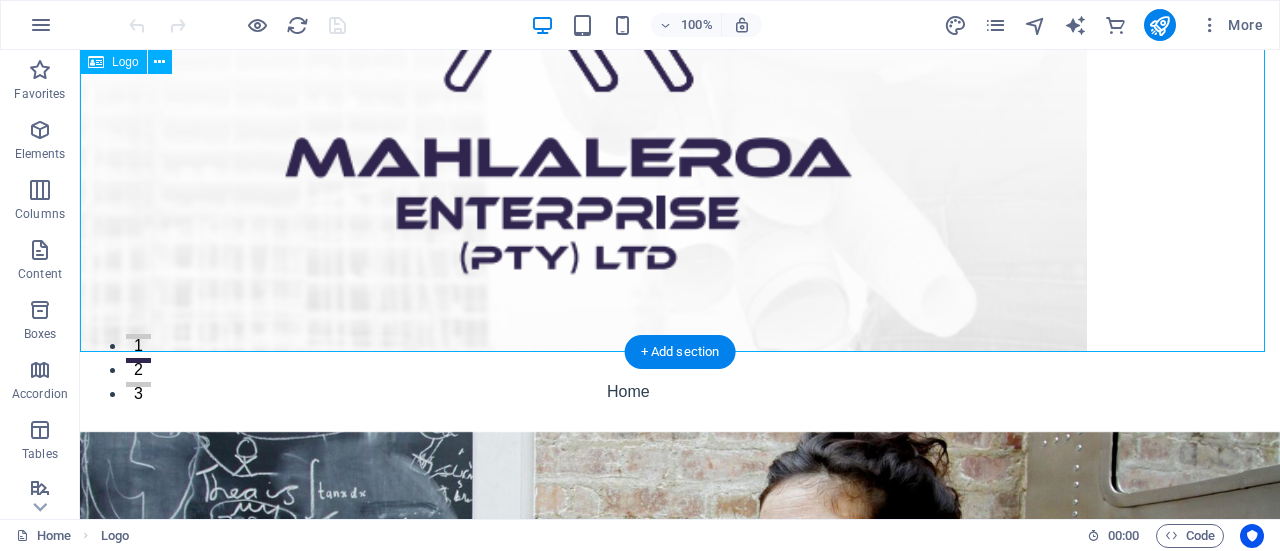 scroll, scrollTop: 0, scrollLeft: 0, axis: both 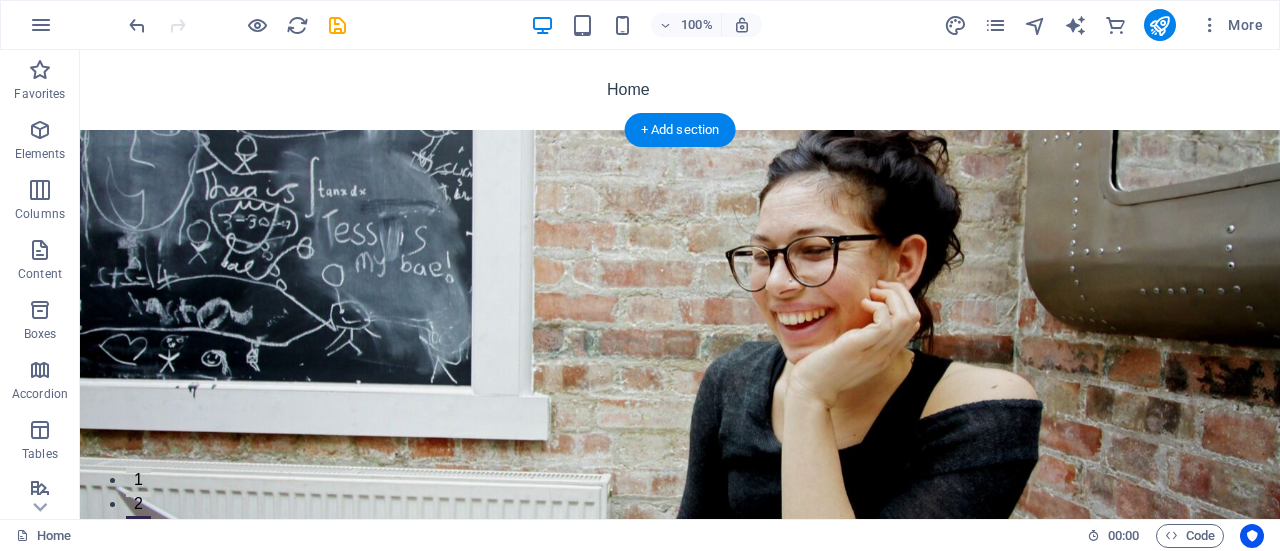 click at bounding box center [680, 354] 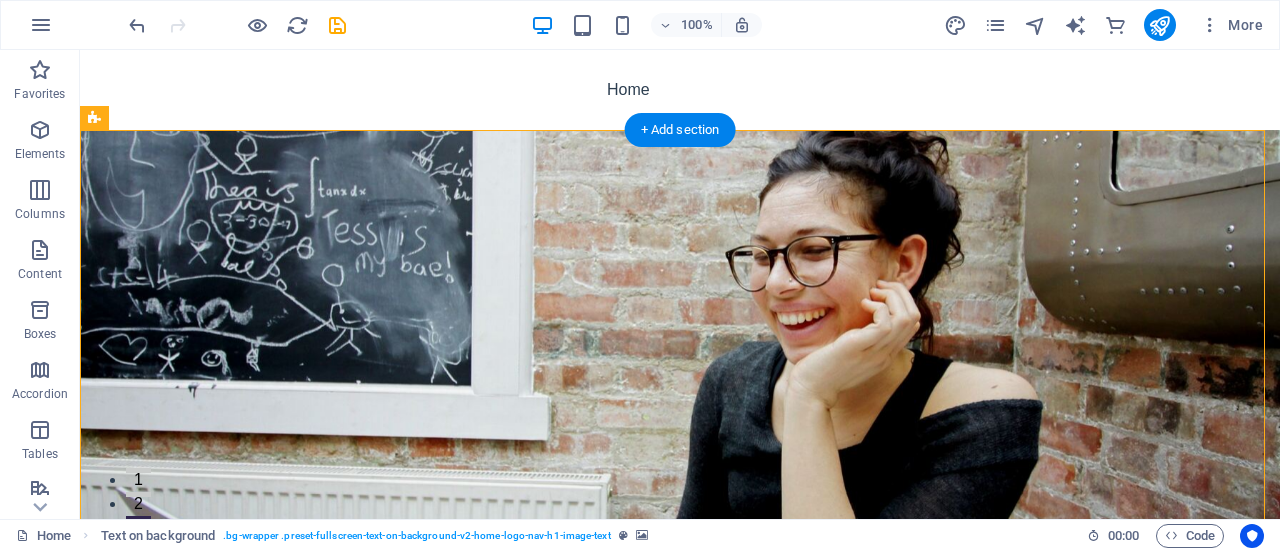 click at bounding box center [680, 354] 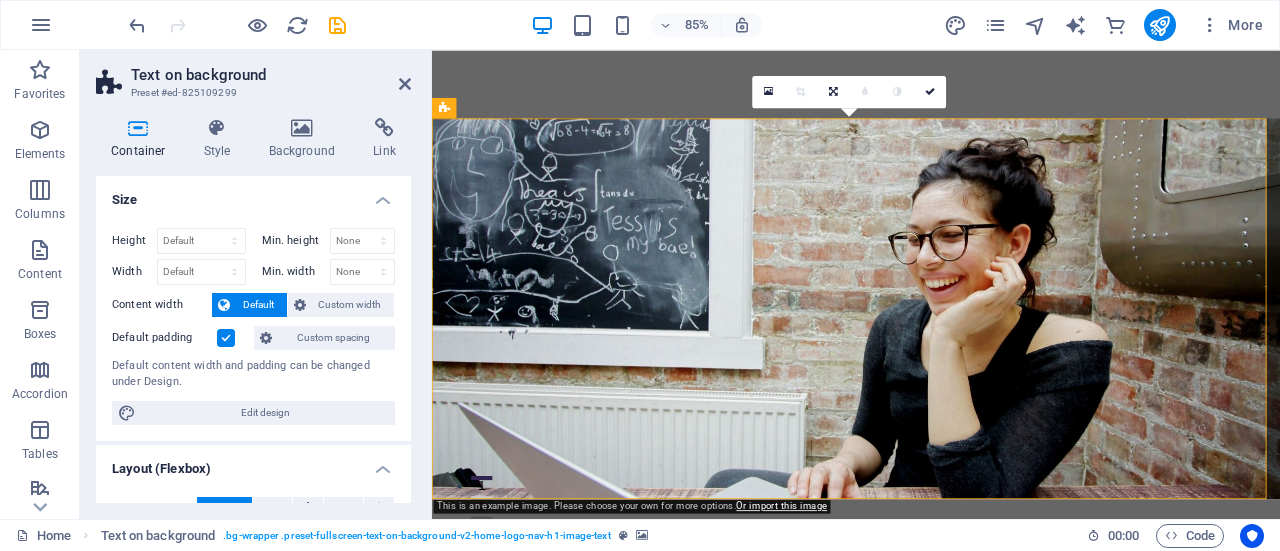 click at bounding box center [931, 354] 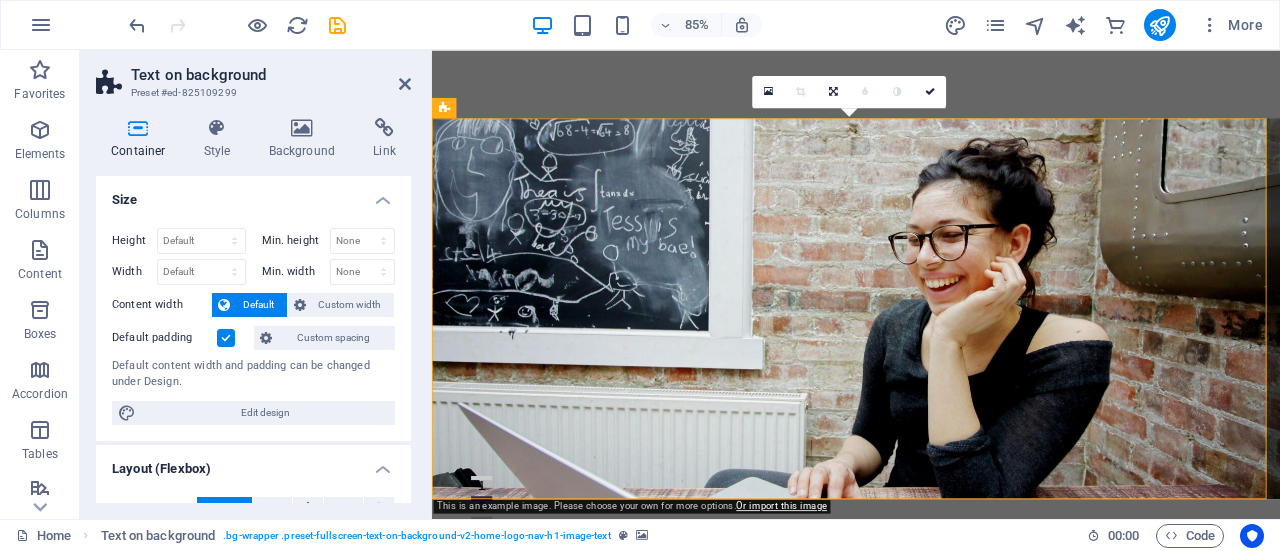 click at bounding box center (931, 354) 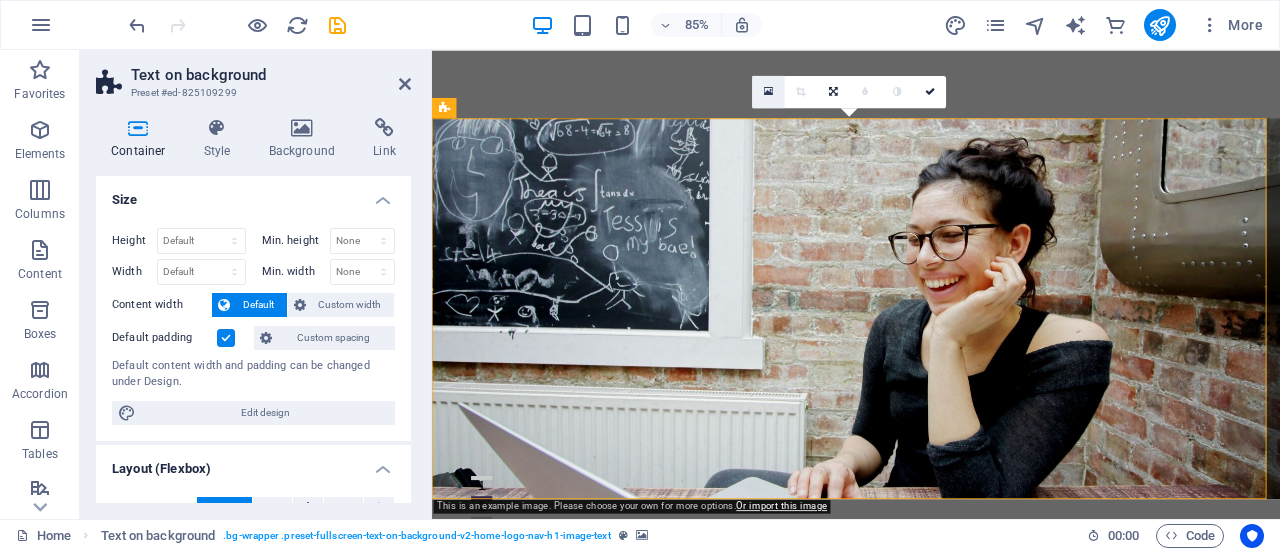 click at bounding box center (768, 92) 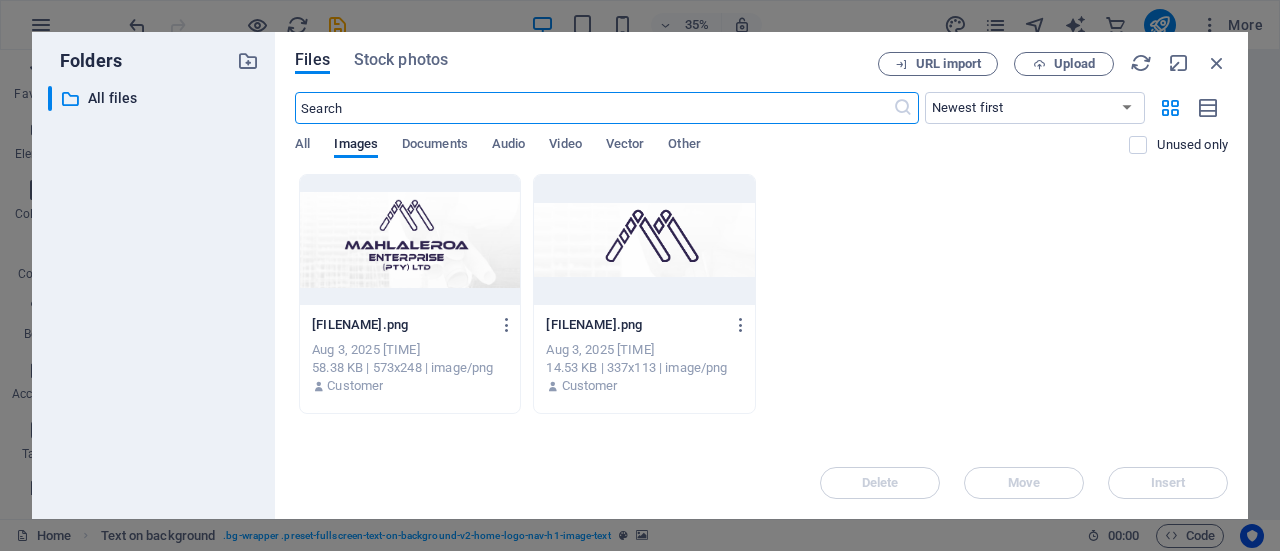 click at bounding box center [644, 240] 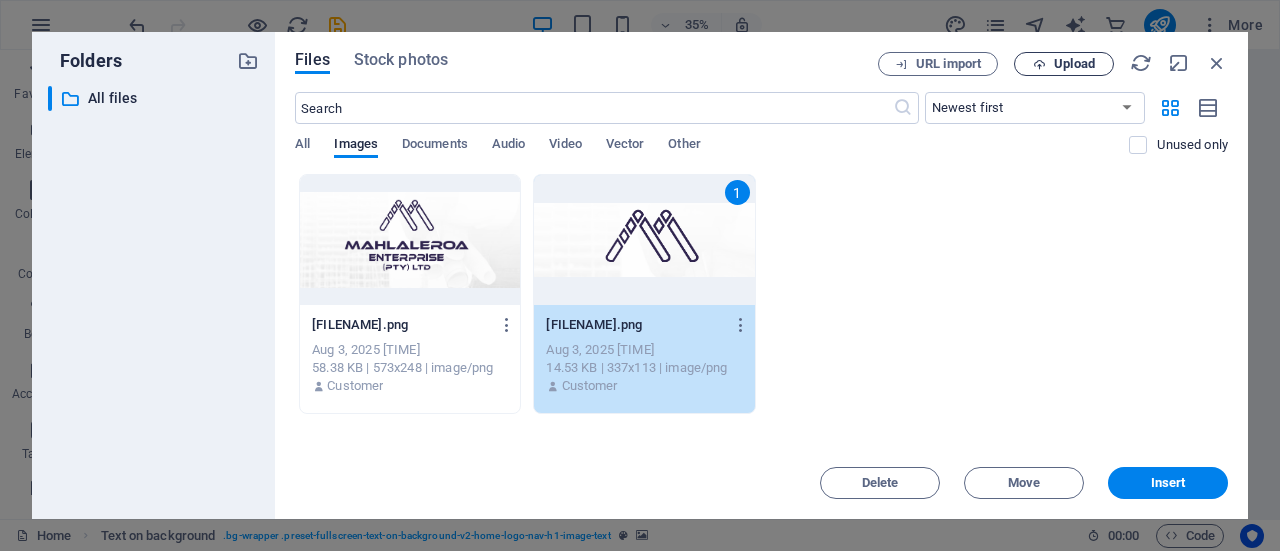 click on "Upload" at bounding box center [1064, 64] 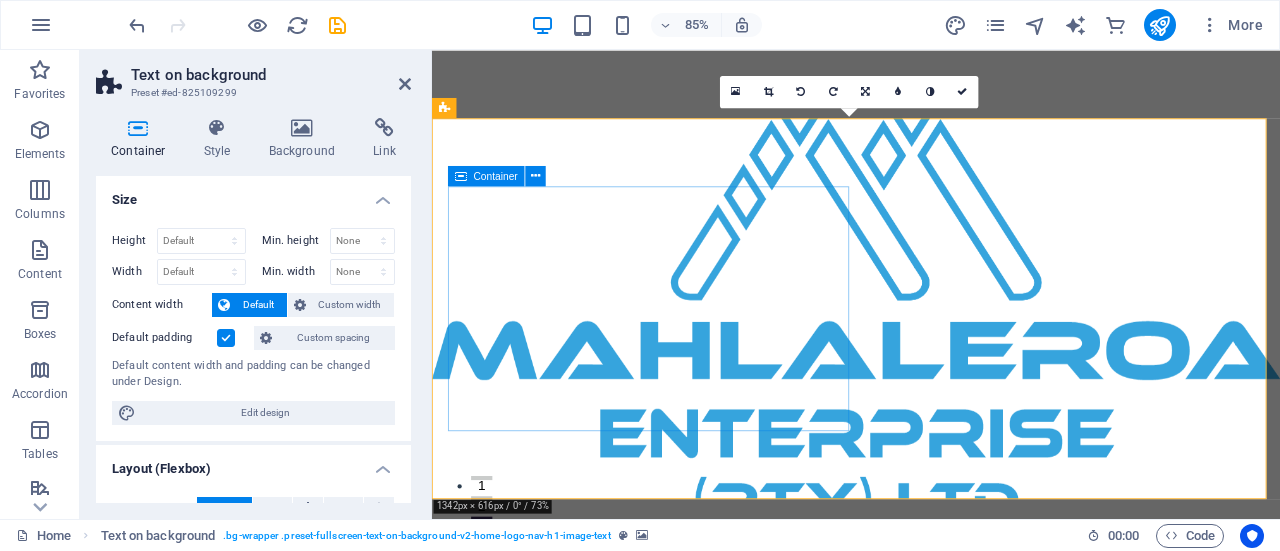 click on "Welcome to Mahlaleroa Enterprise Transforming industries with innovation and inclusivity." at bounding box center [931, 766] 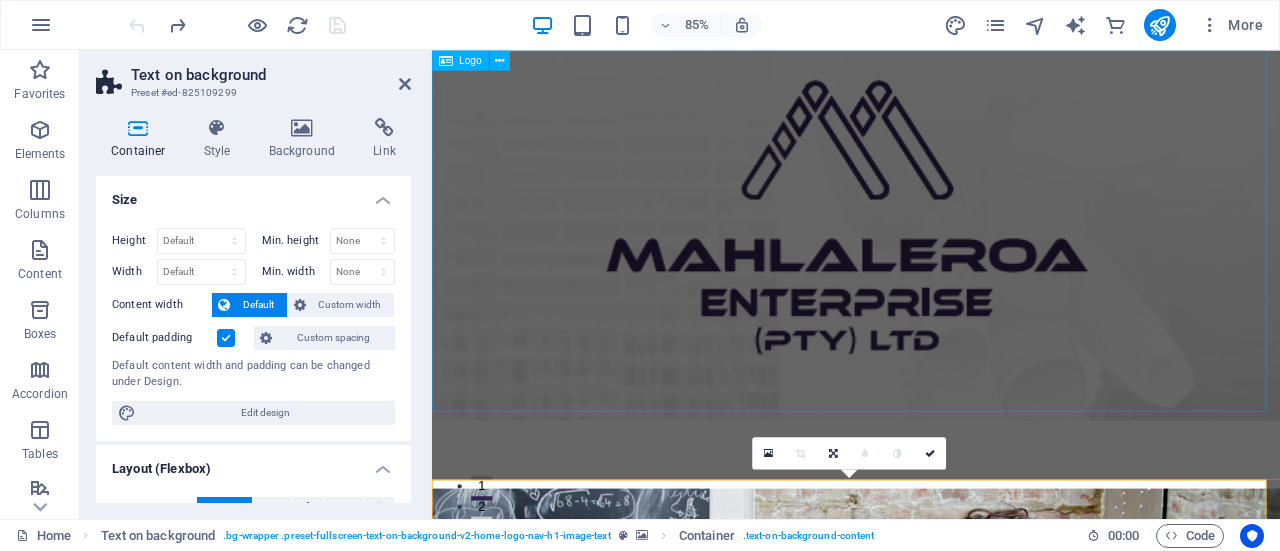 click at bounding box center (931, 268) 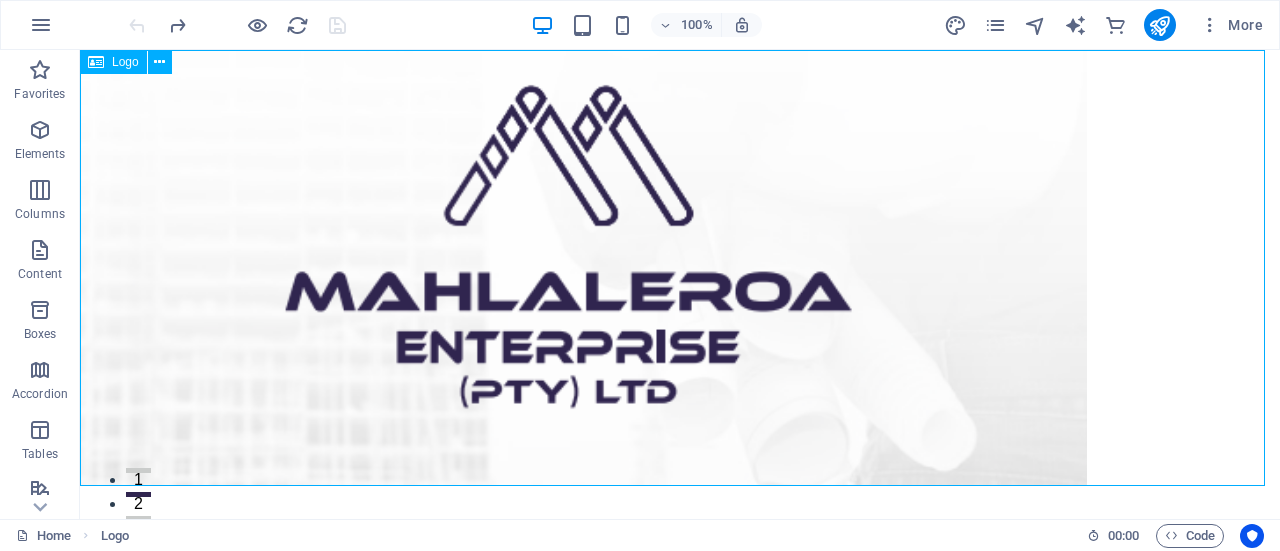 click at bounding box center (680, 268) 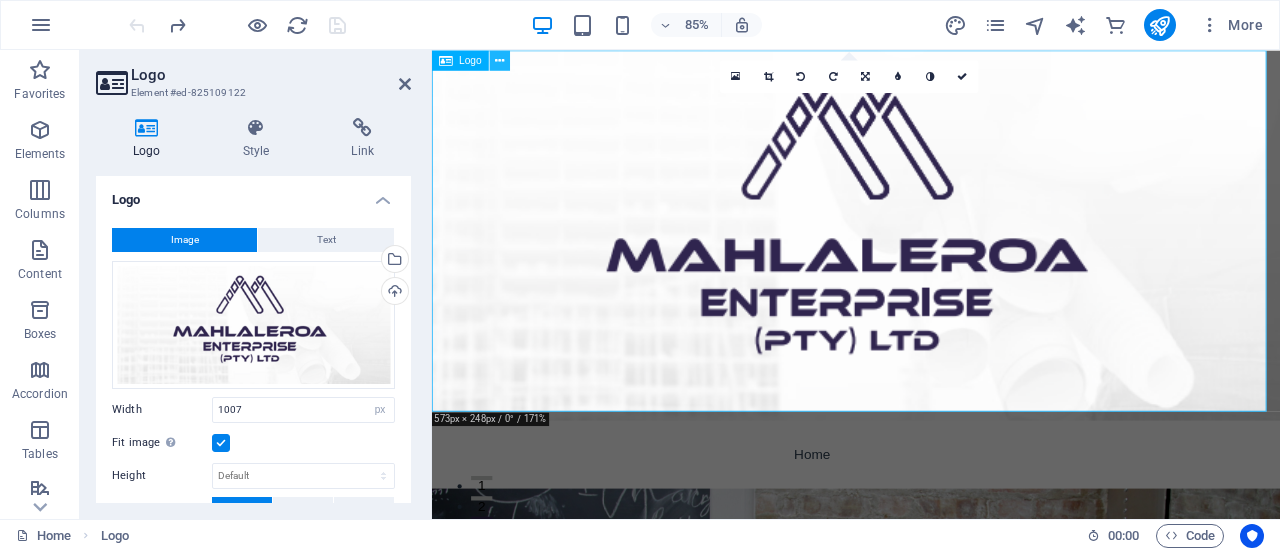 click at bounding box center (499, 60) 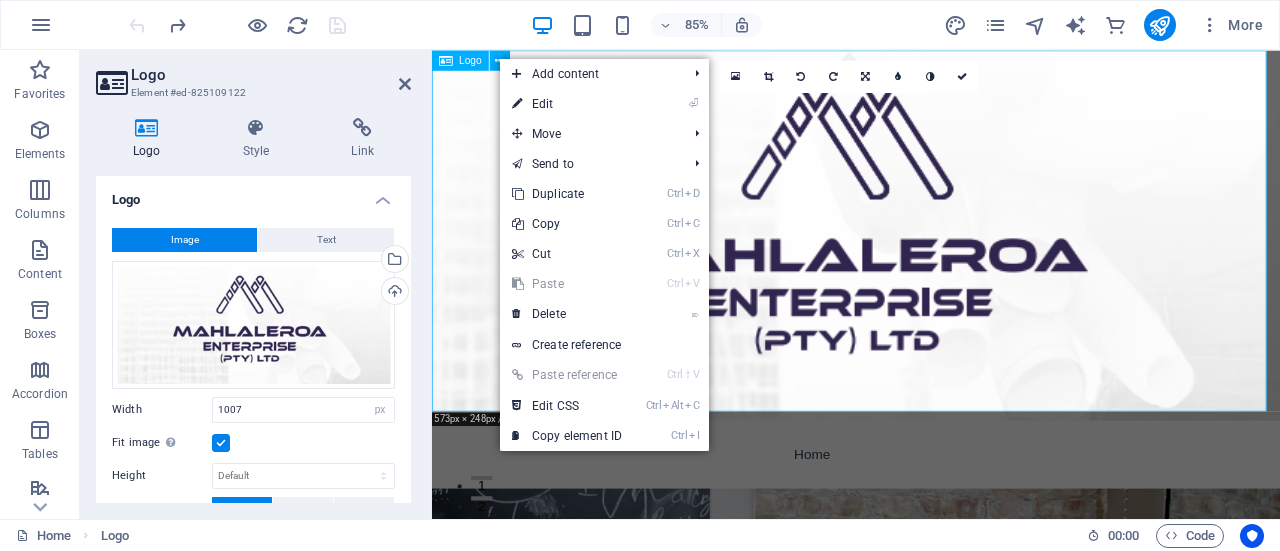 click on "Logo" at bounding box center (470, 60) 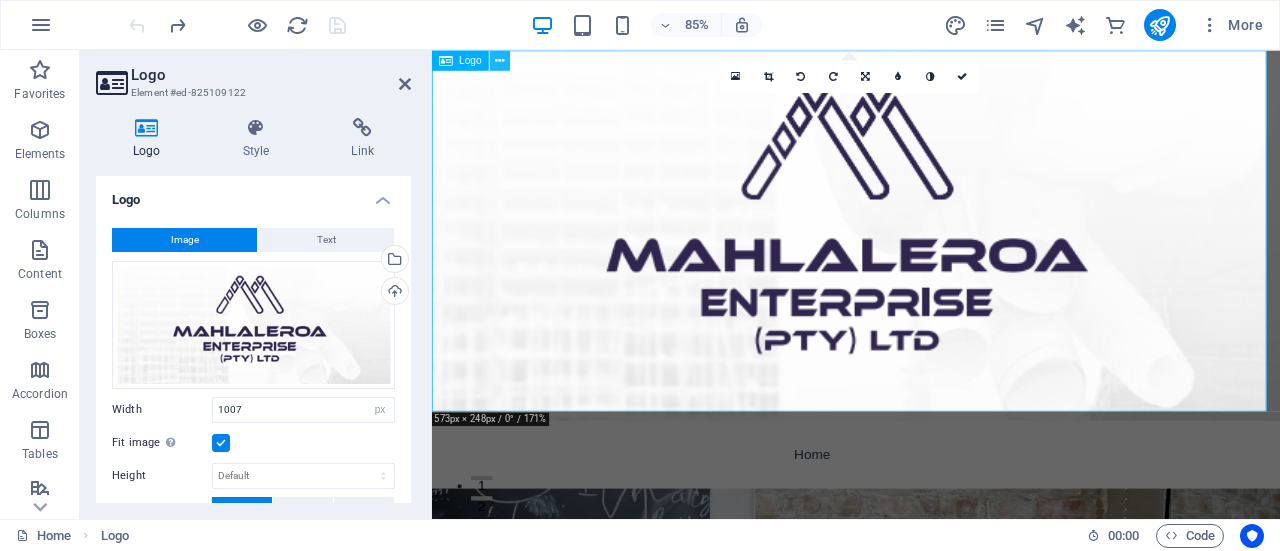 click at bounding box center [500, 60] 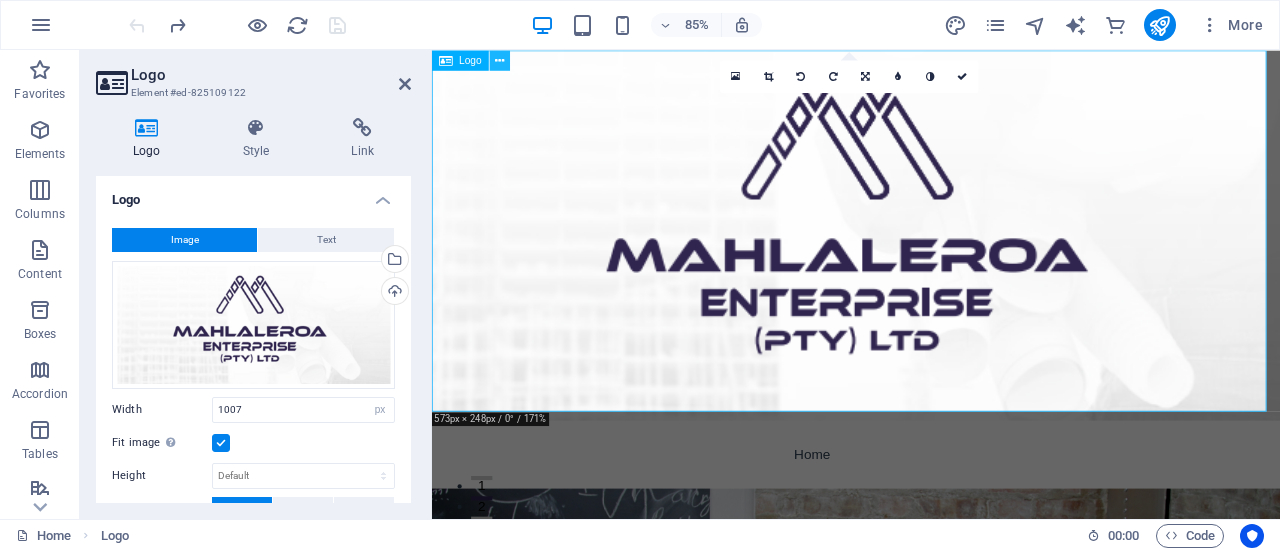 click at bounding box center [499, 60] 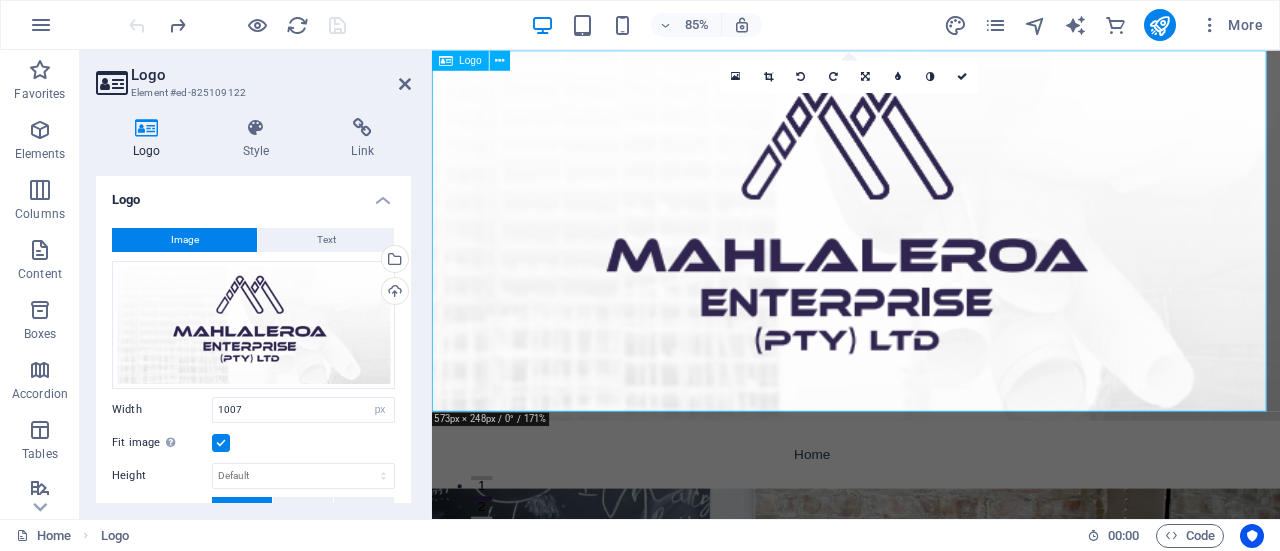 click at bounding box center (931, 268) 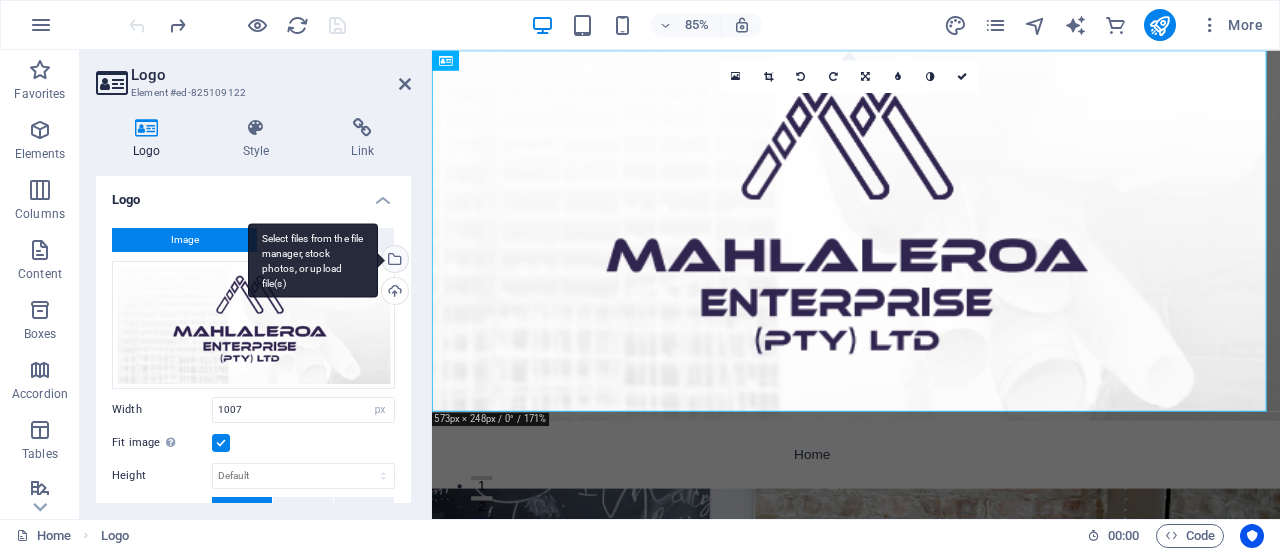 click on "Select files from the file manager, stock photos, or upload file(s)" at bounding box center [393, 261] 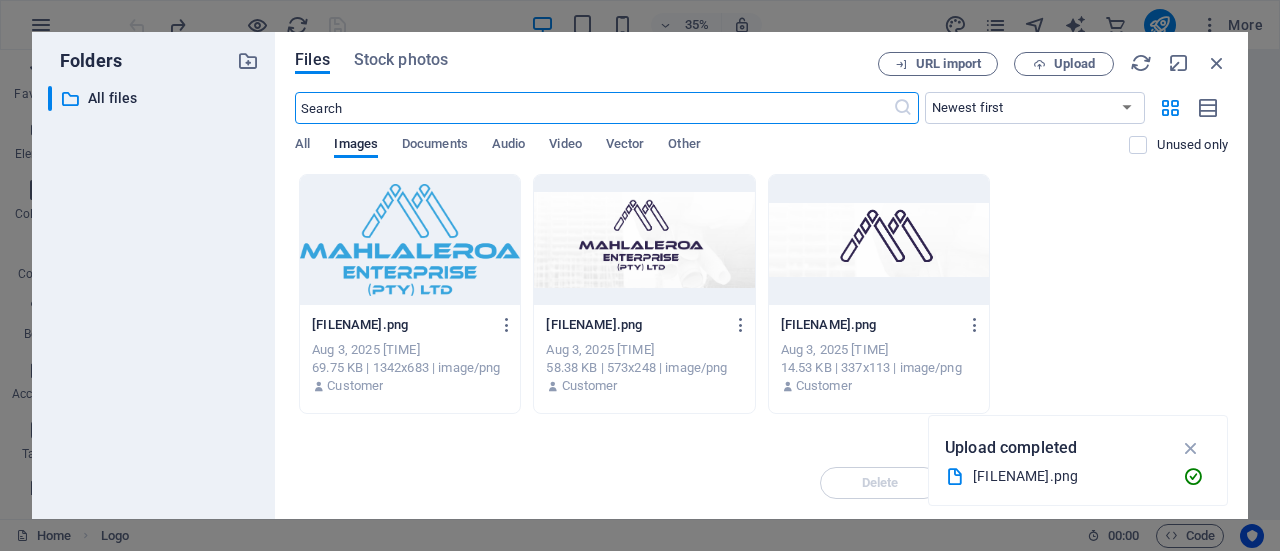 click at bounding box center (410, 240) 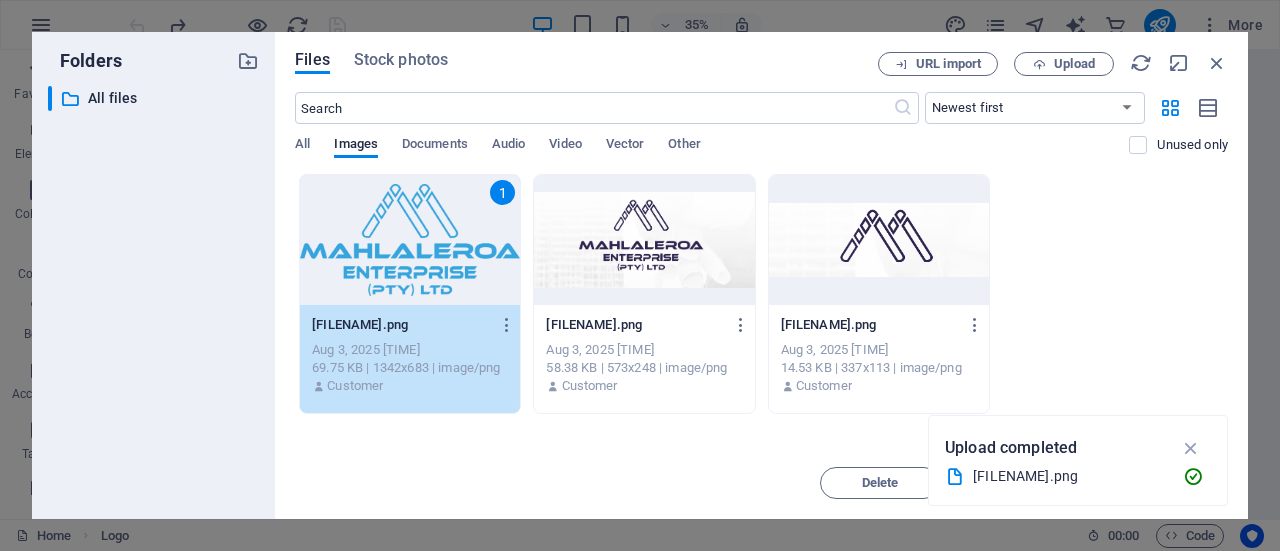click on "1" at bounding box center (410, 240) 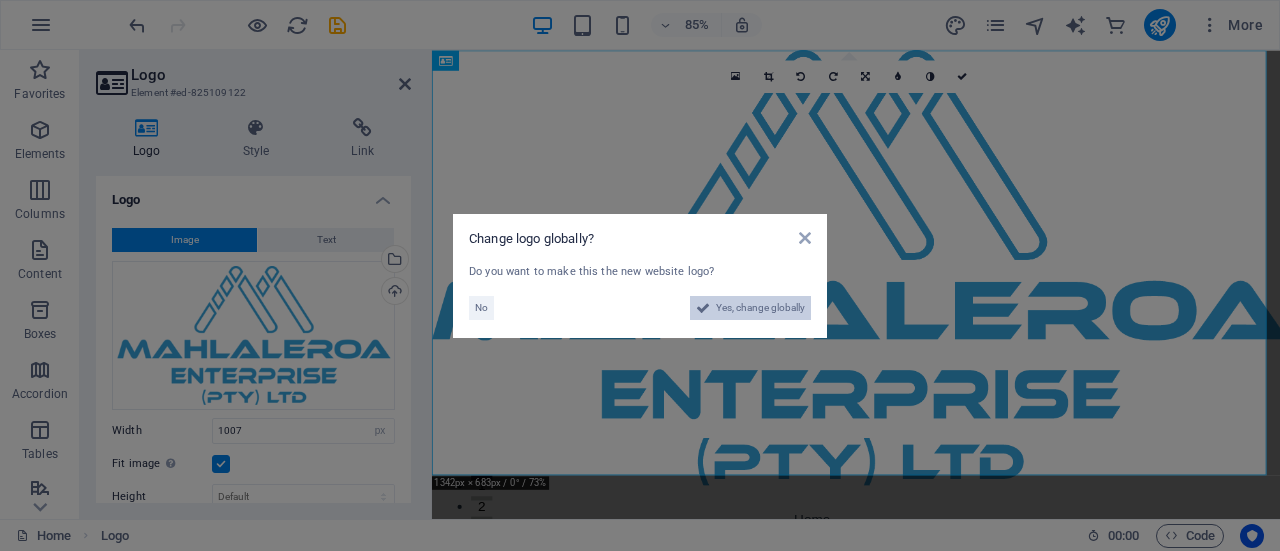 click on "Yes, change globally" at bounding box center [760, 308] 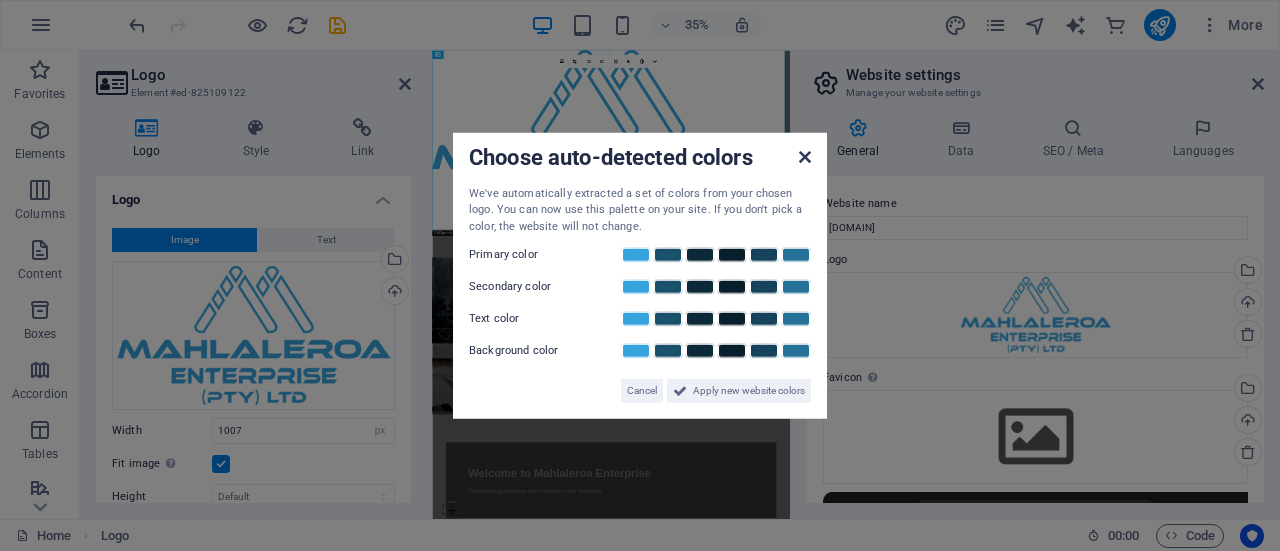 click at bounding box center (805, 156) 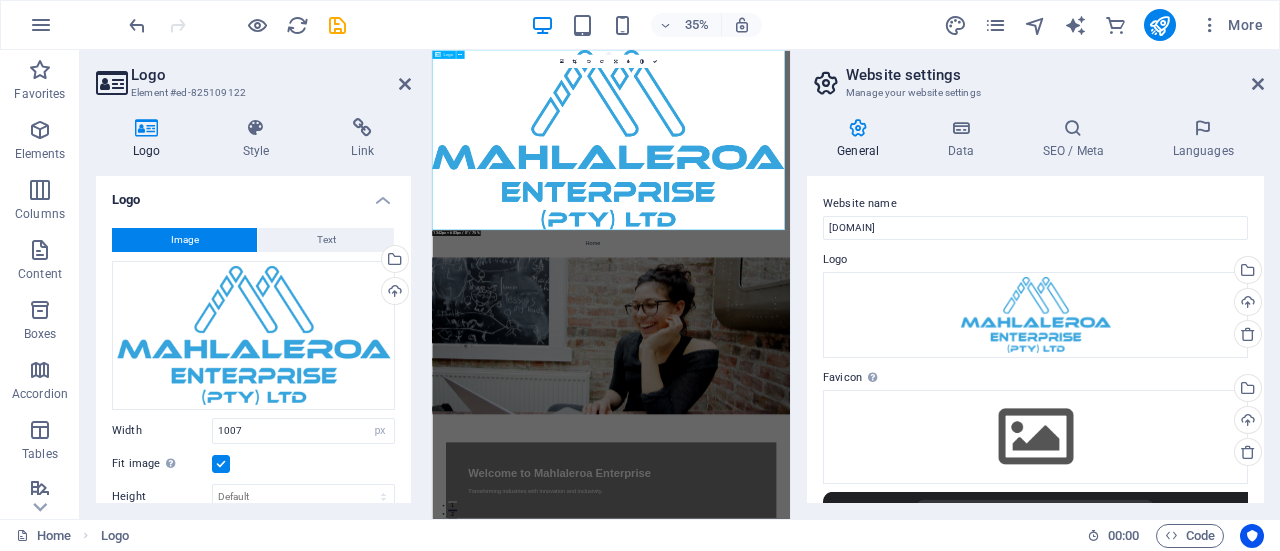 click at bounding box center (943, 306) 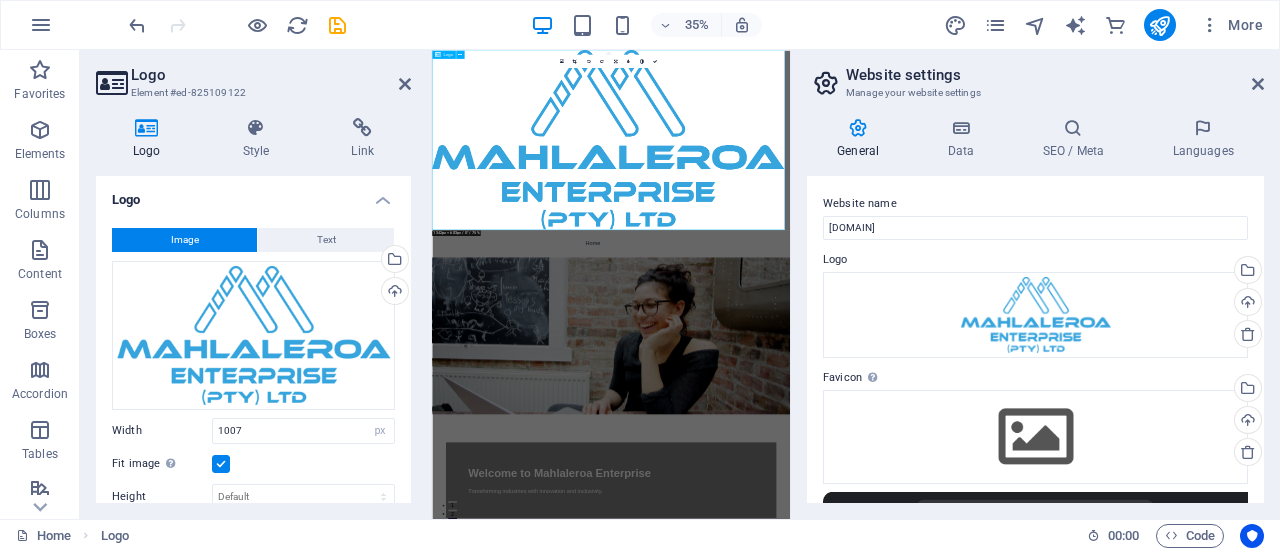 click at bounding box center (943, 306) 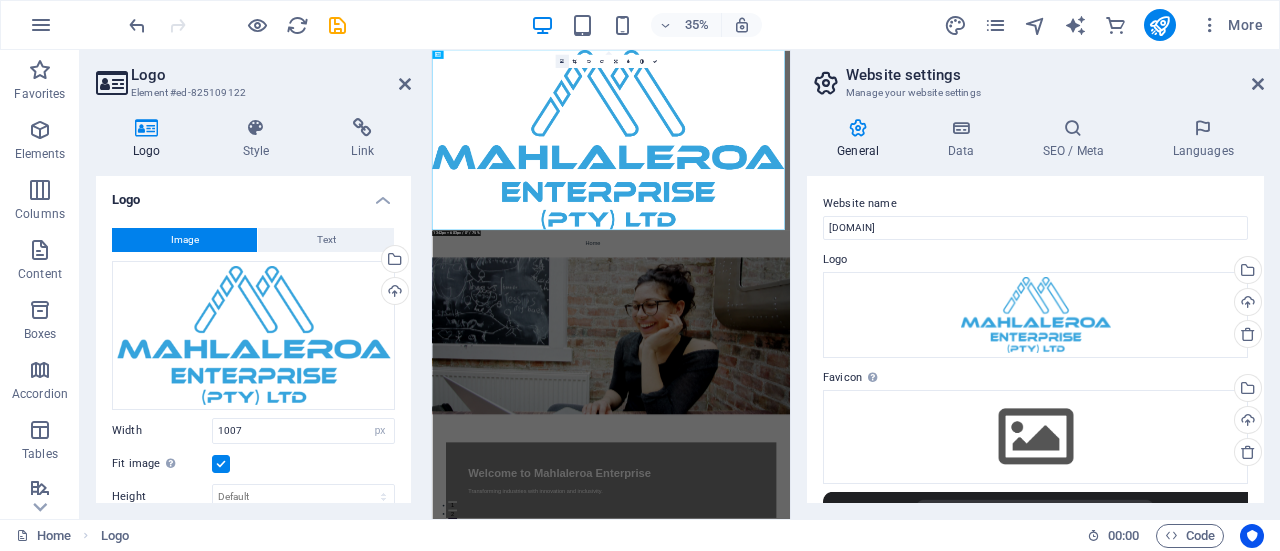 click at bounding box center (561, 60) 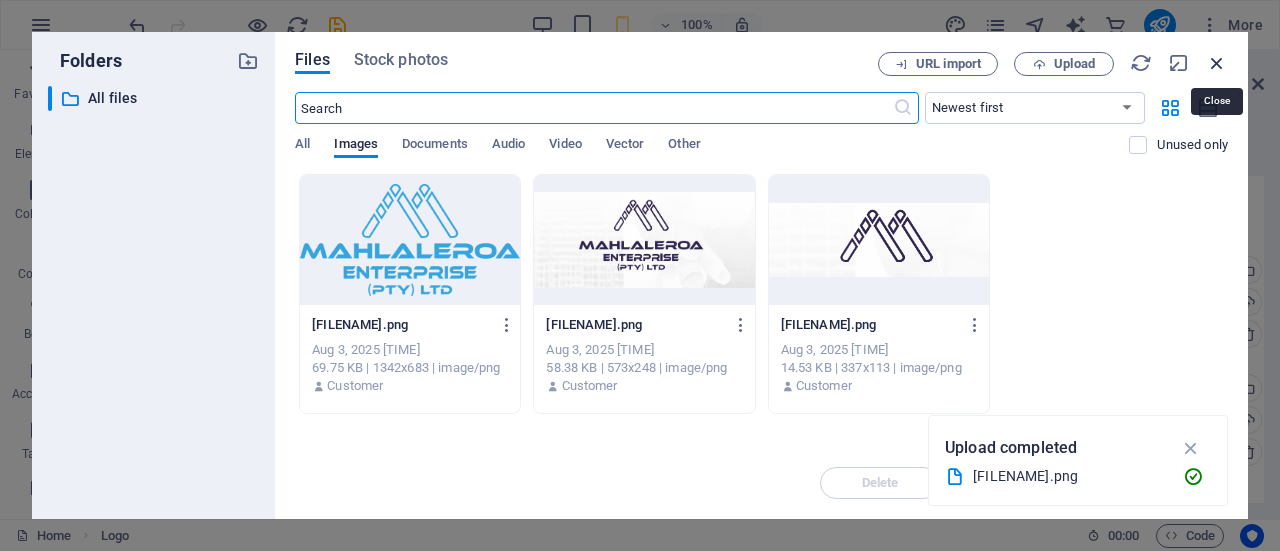 click at bounding box center (1217, 63) 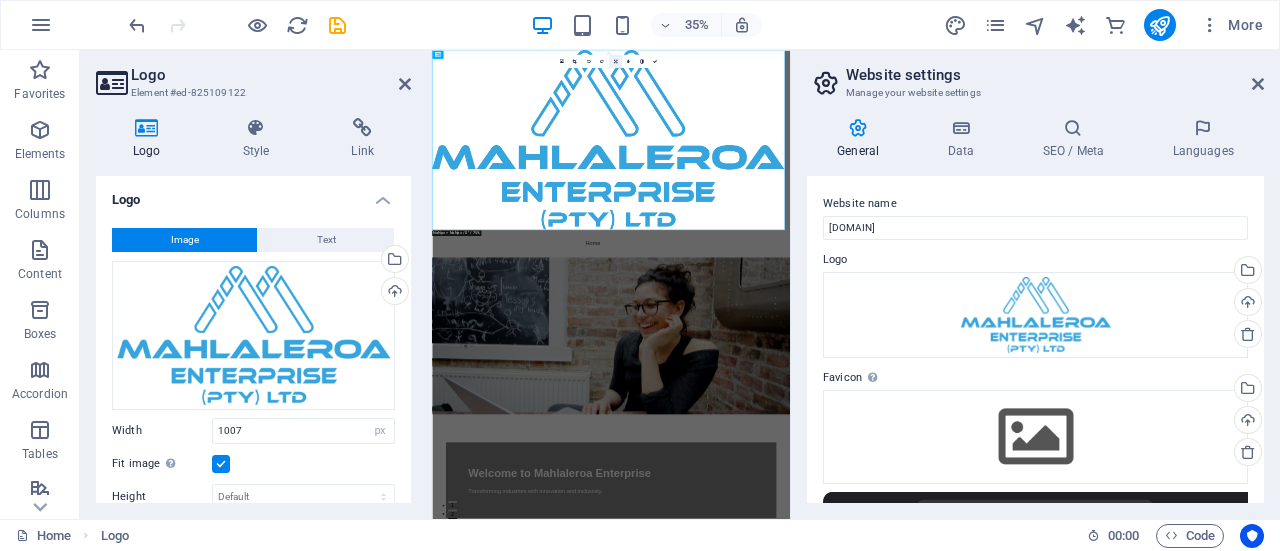 click at bounding box center [614, 60] 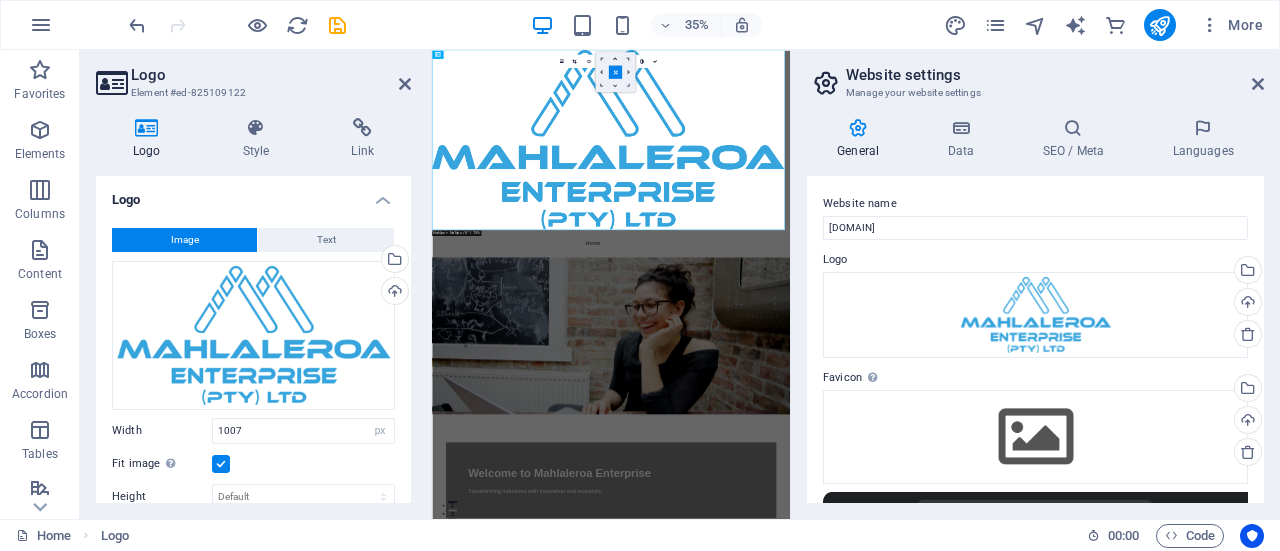 click at bounding box center [628, 85] 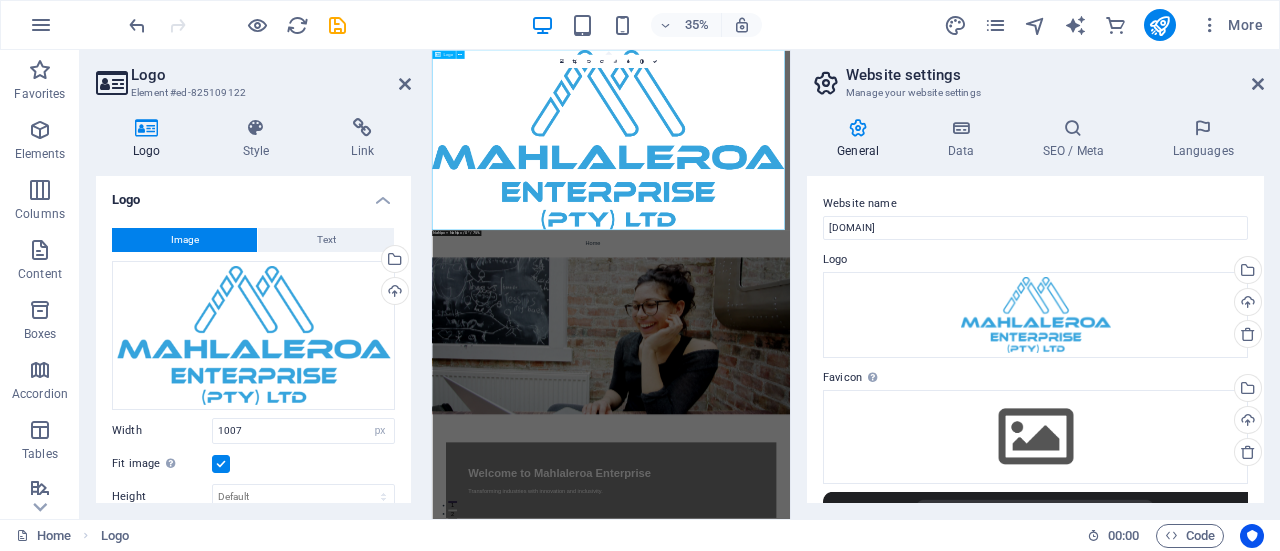 click at bounding box center [943, 306] 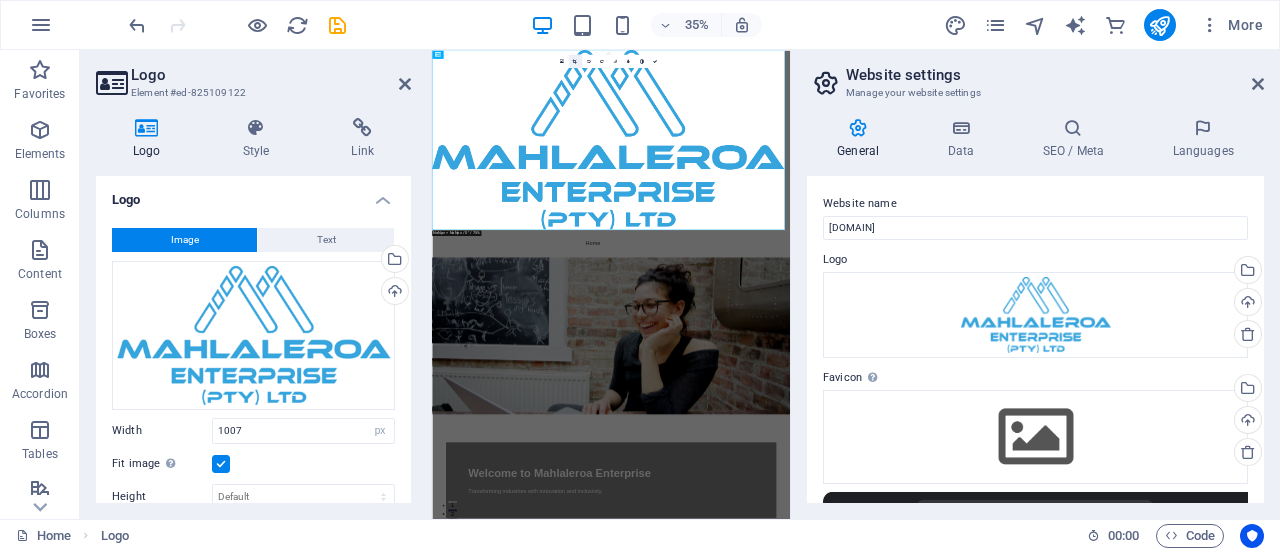 click at bounding box center (575, 61) 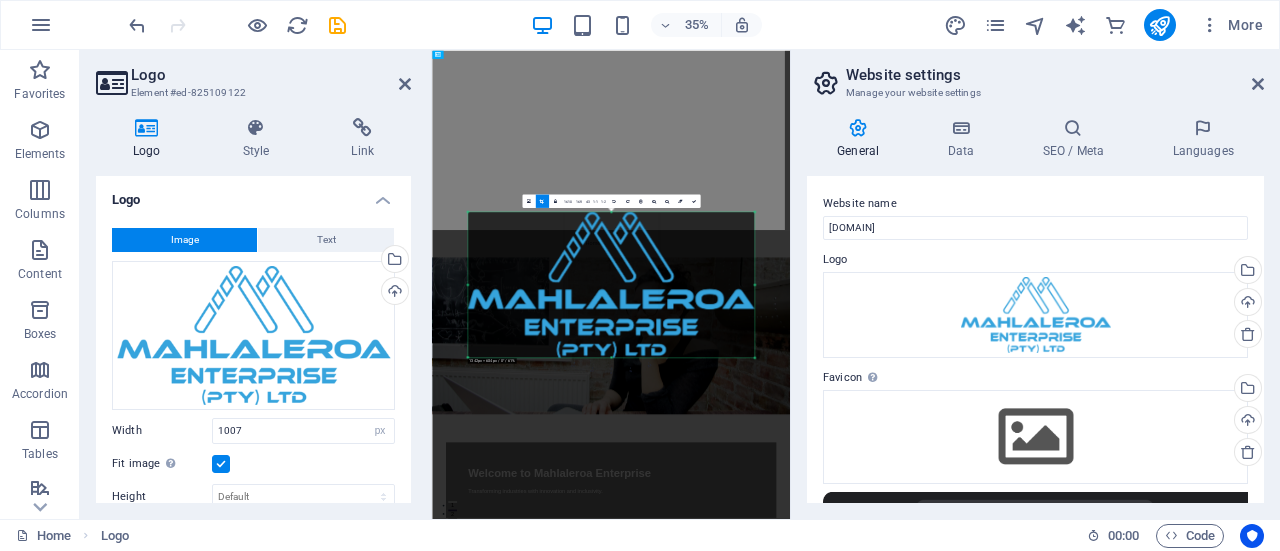 click on "Drag here to replace the existing content. Press “Ctrl” if you want to create a new element." at bounding box center (611, 284) 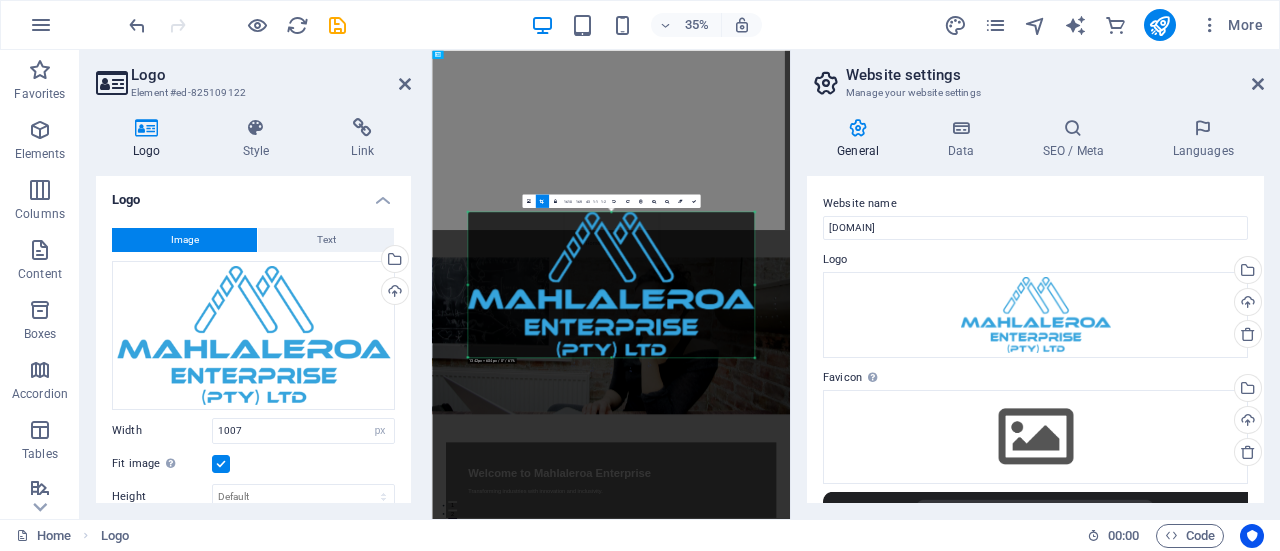 click on "Drag here to replace the existing content. Press “Ctrl” if you want to create a new element." at bounding box center (611, 284) 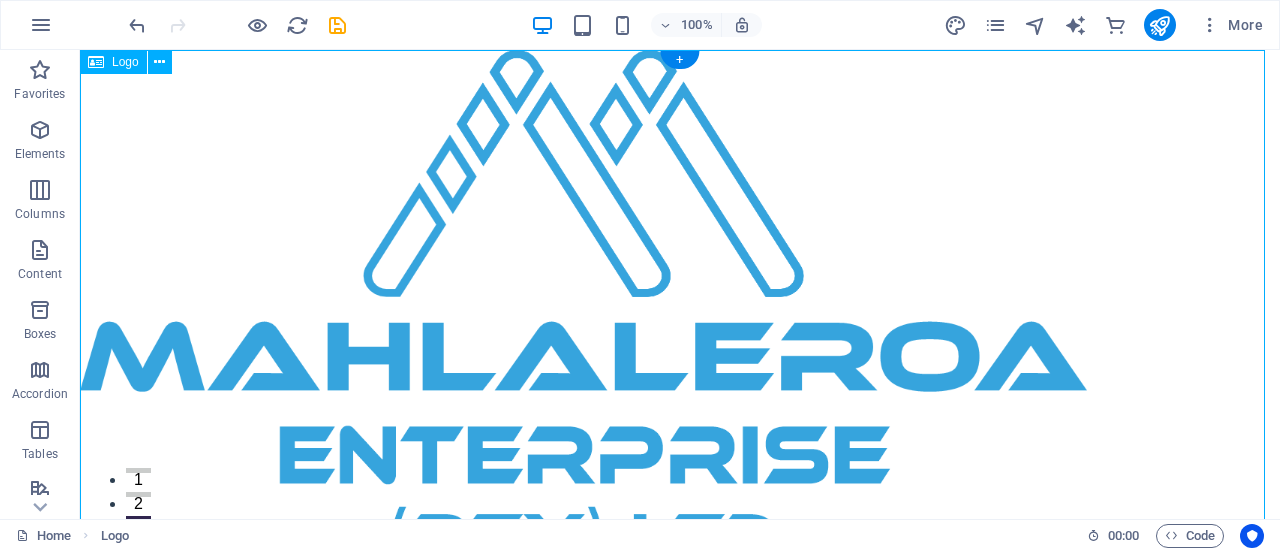 click at bounding box center [680, 306] 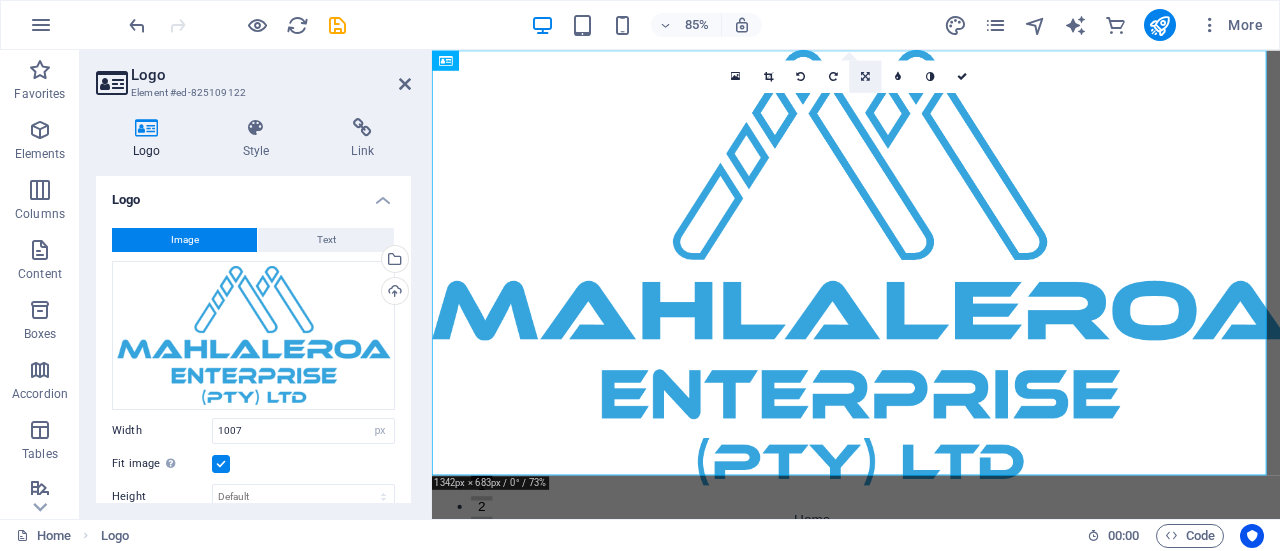click at bounding box center (865, 76) 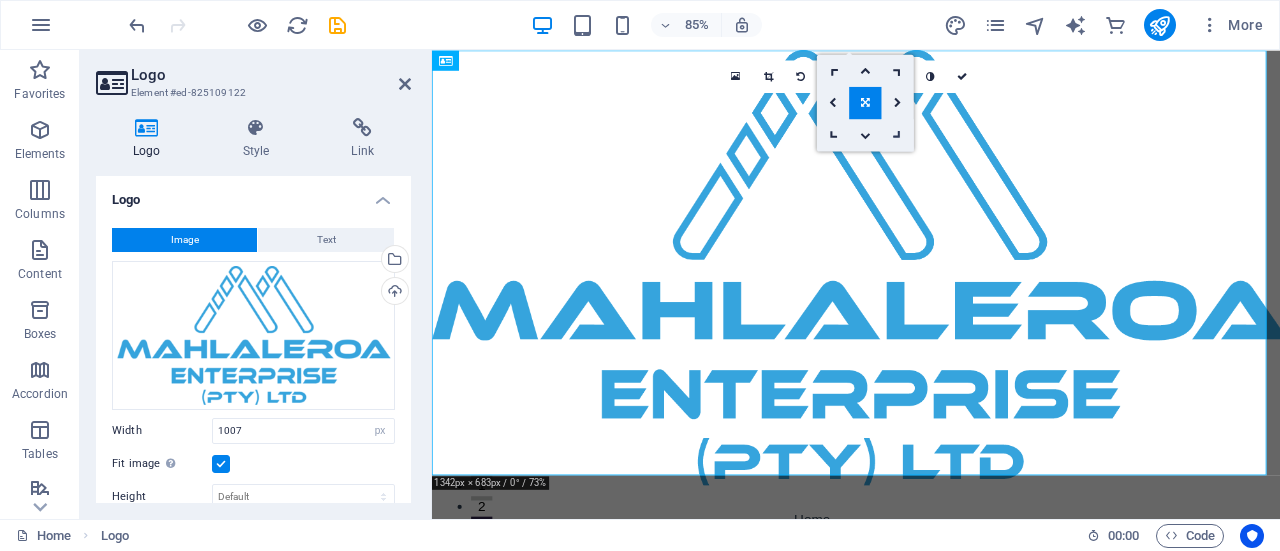 click at bounding box center [898, 135] 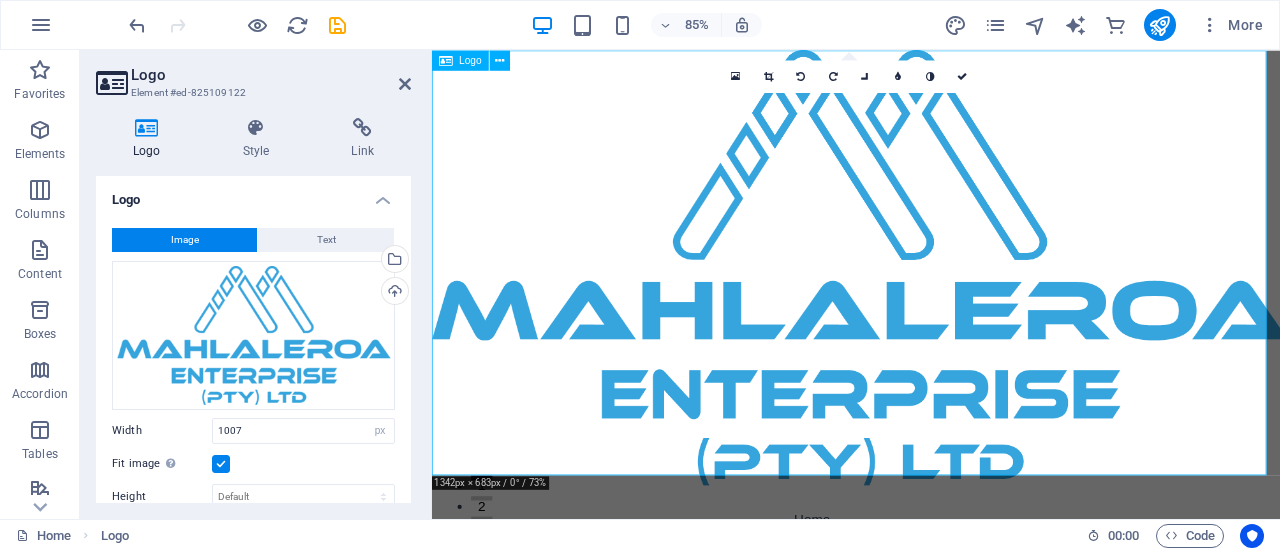 click at bounding box center [931, 306] 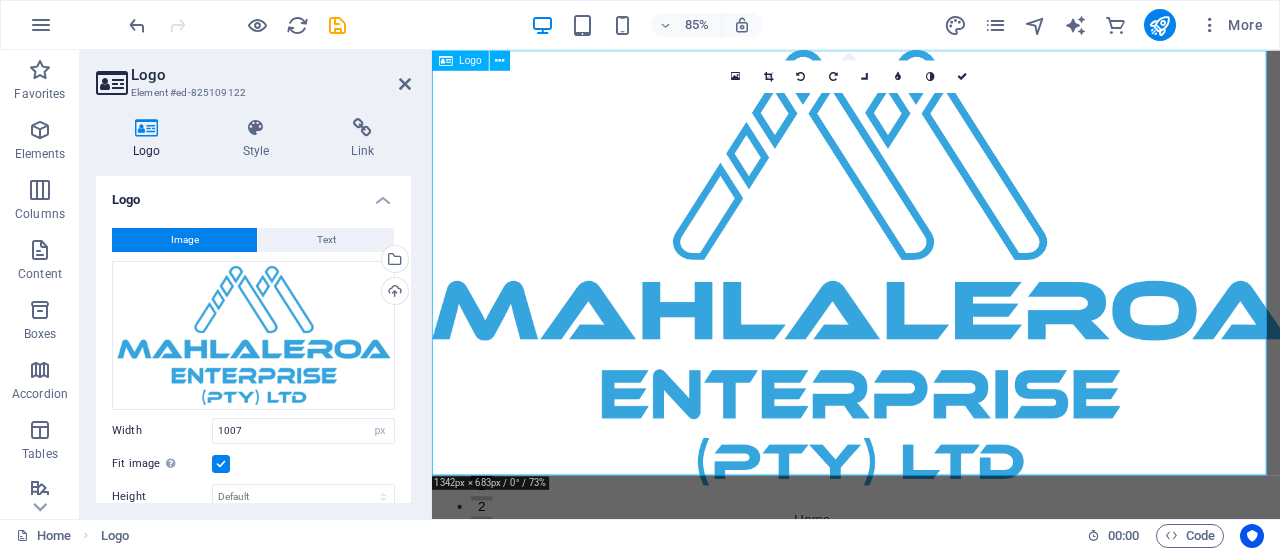 click at bounding box center (931, 306) 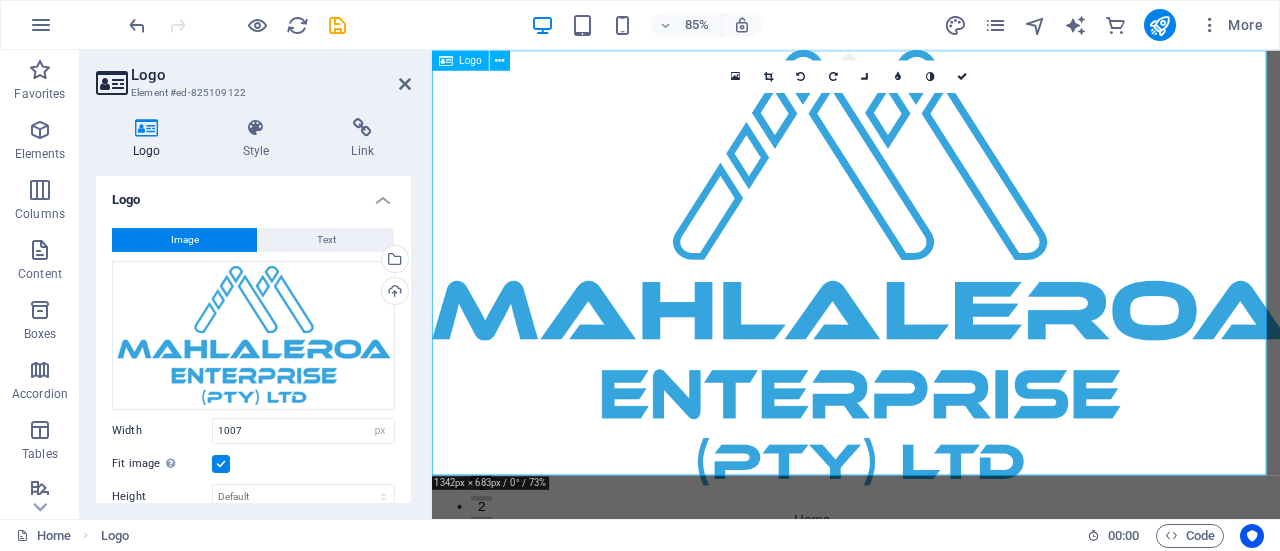 click at bounding box center [931, 306] 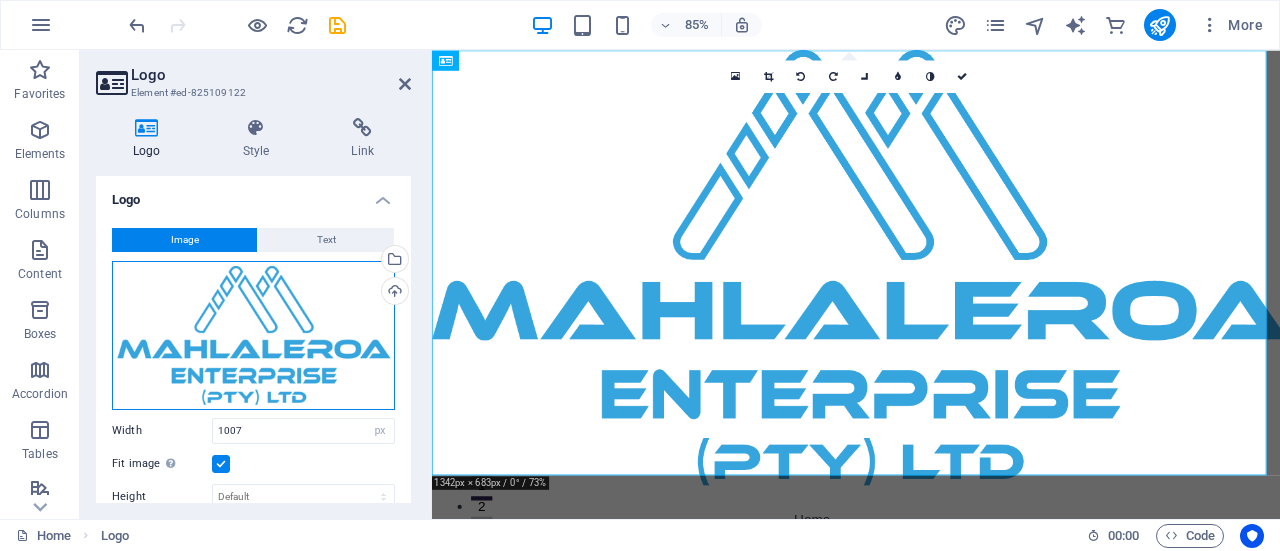 drag, startPoint x: 357, startPoint y: 374, endPoint x: 303, endPoint y: 338, distance: 64.899925 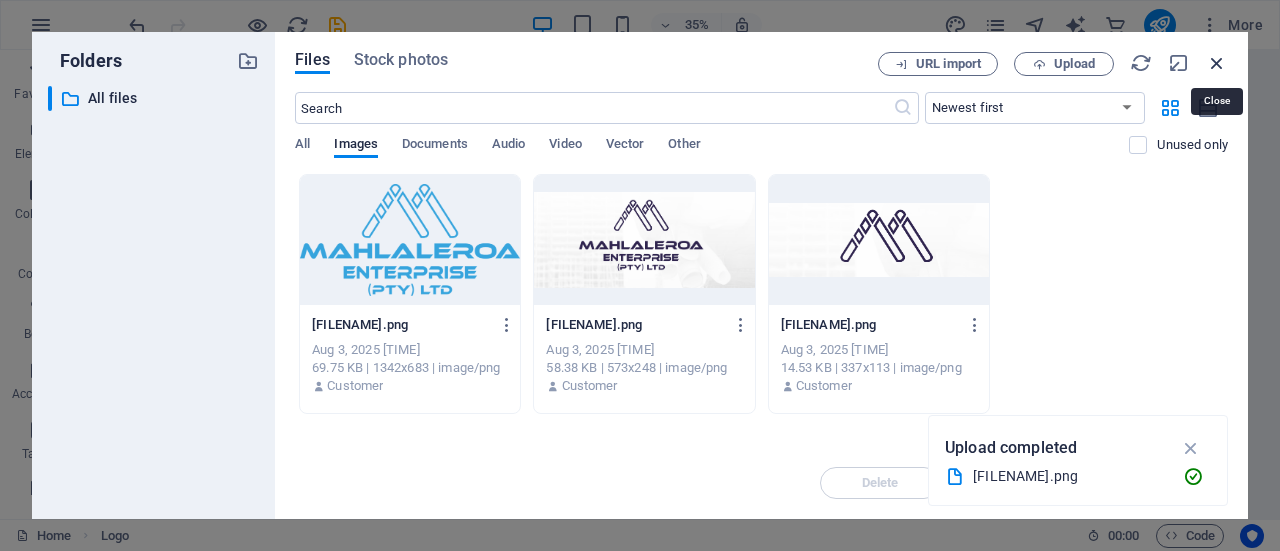 click at bounding box center [1217, 63] 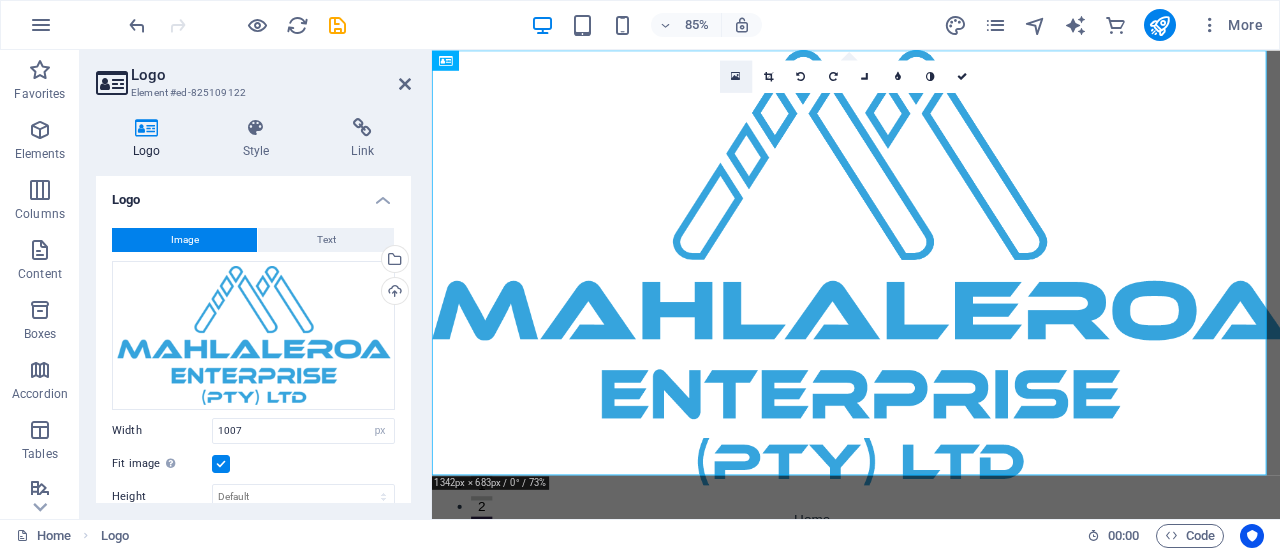 click at bounding box center (736, 76) 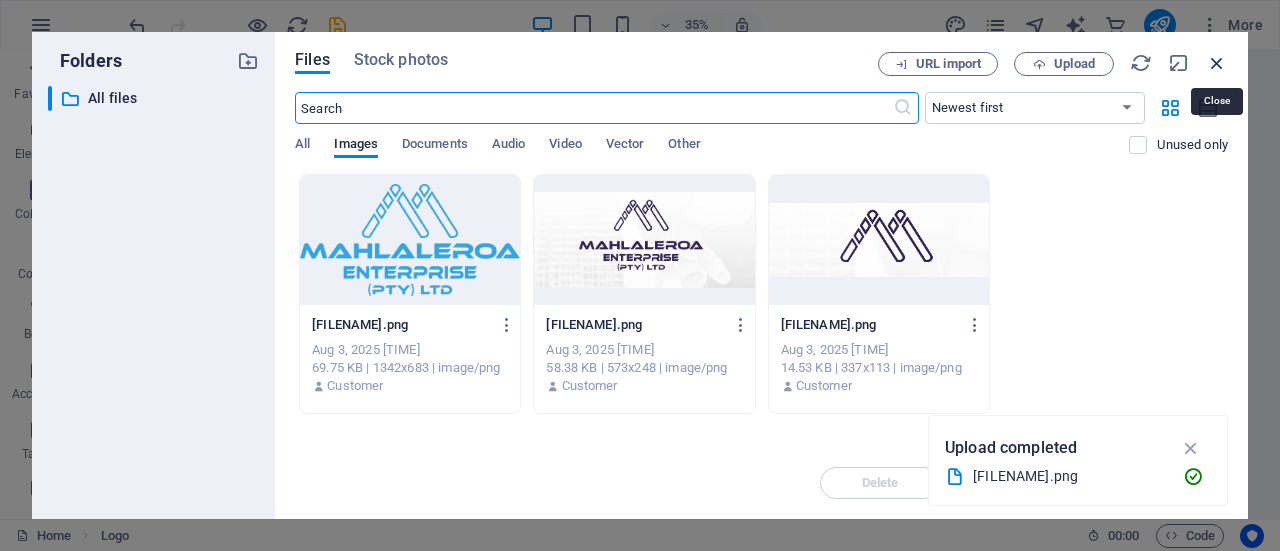 click at bounding box center (1217, 63) 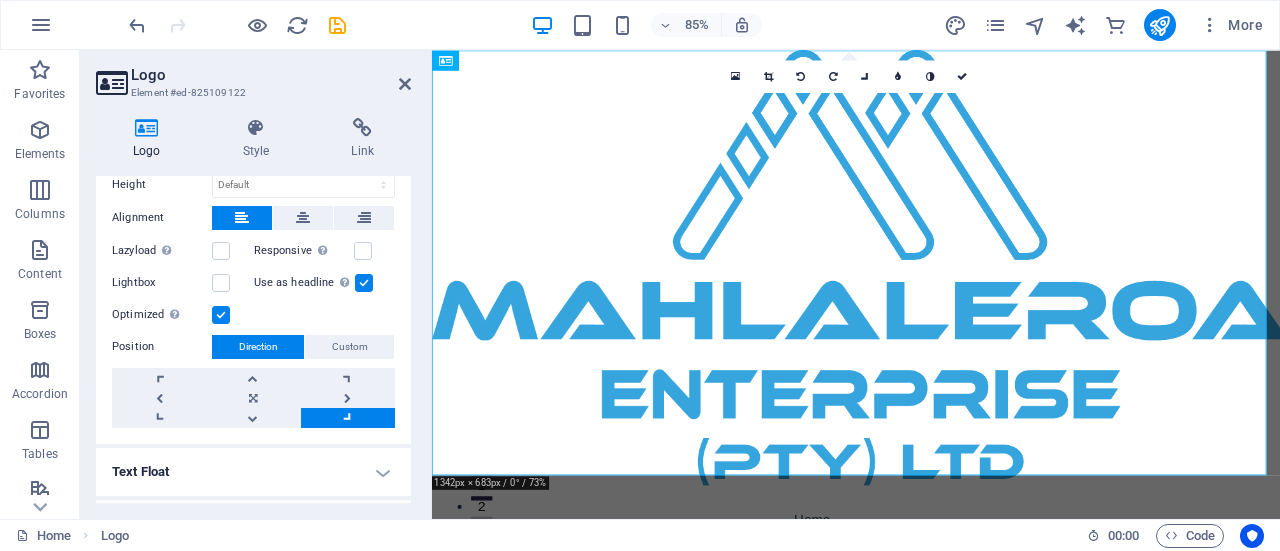 scroll, scrollTop: 353, scrollLeft: 0, axis: vertical 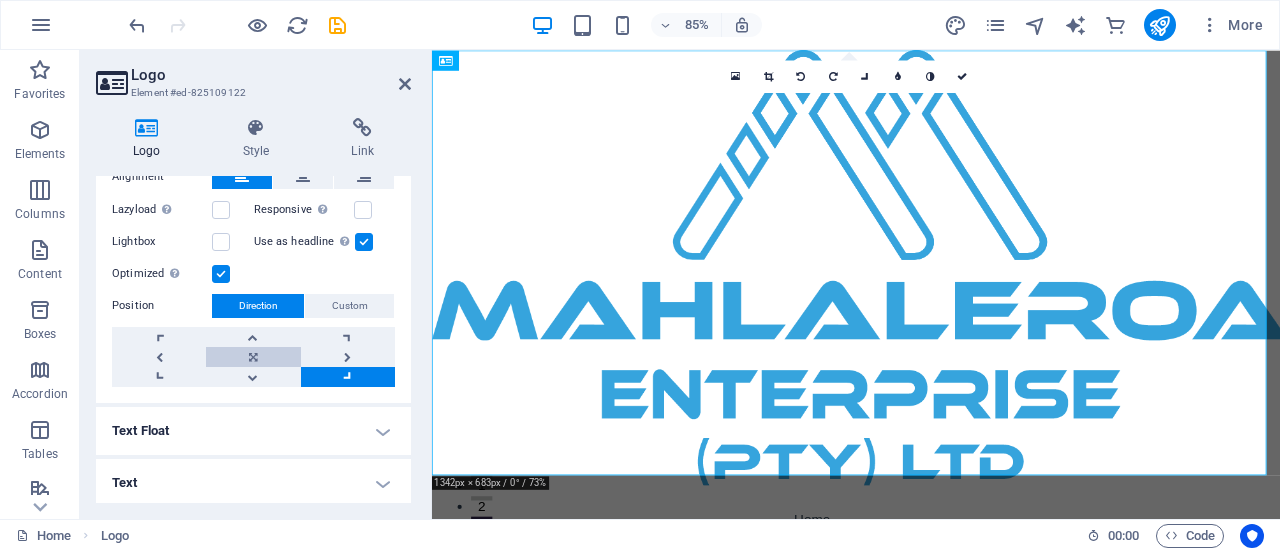 click at bounding box center (253, 357) 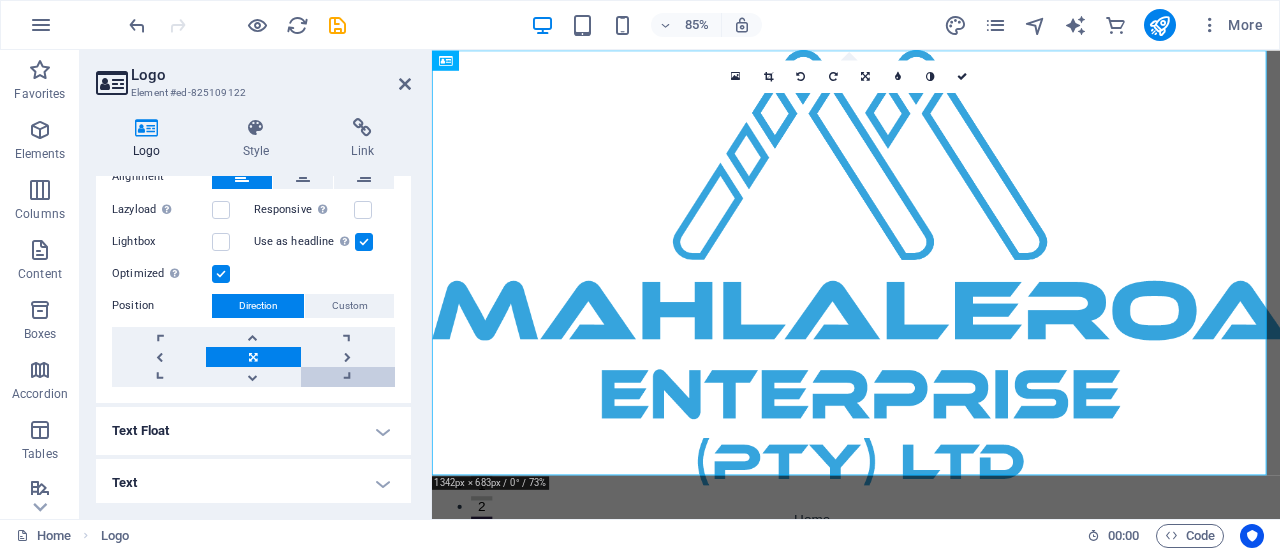 click at bounding box center [348, 377] 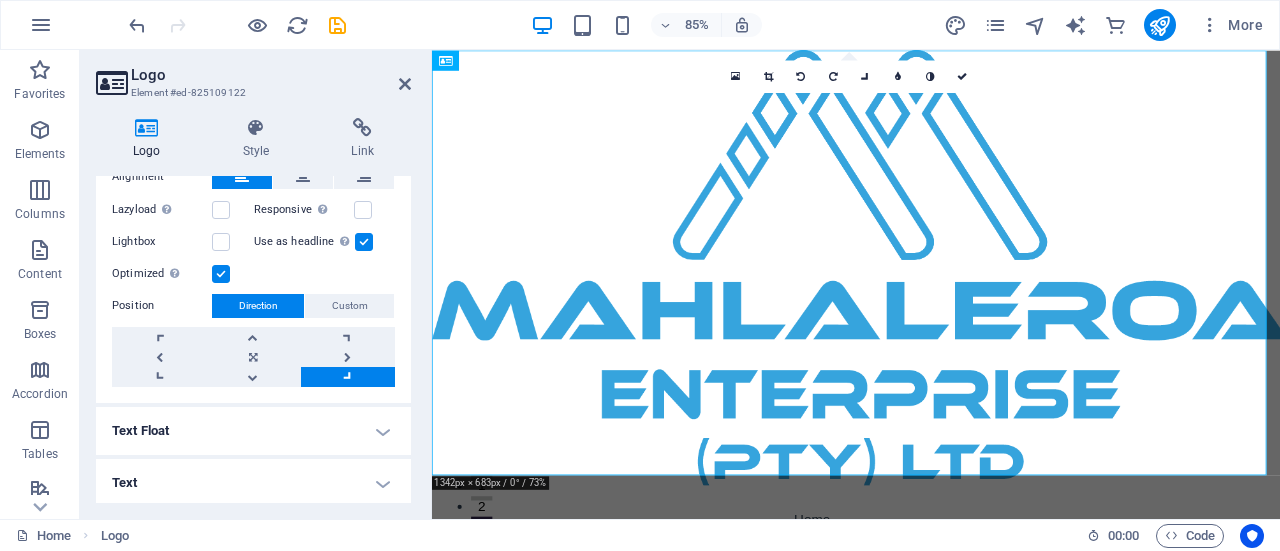 click at bounding box center [348, 377] 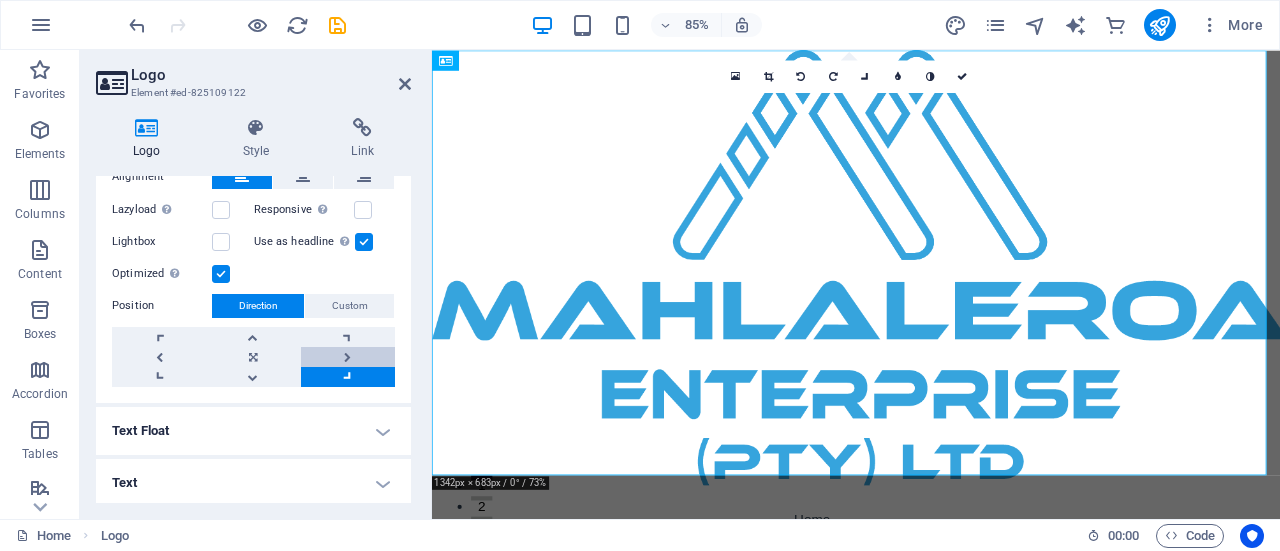 click at bounding box center [348, 357] 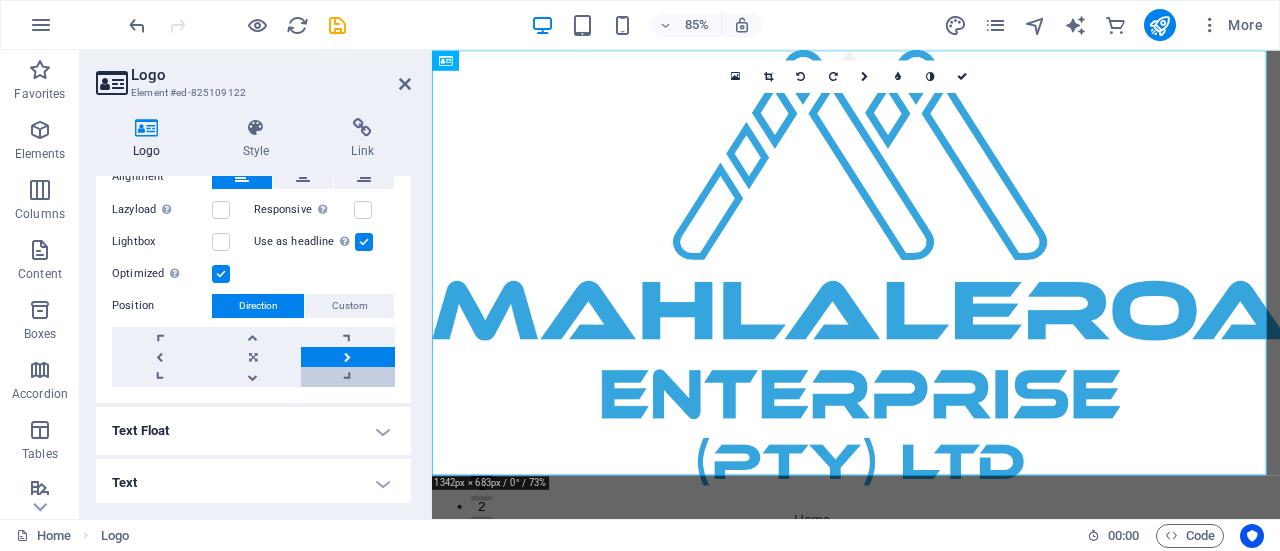 click at bounding box center (348, 377) 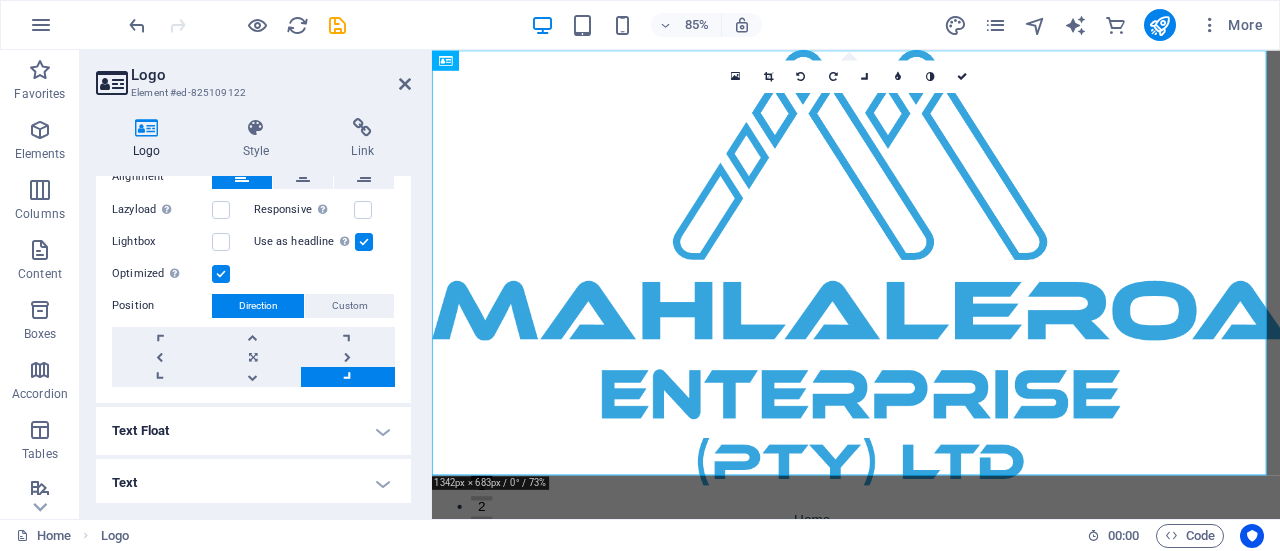 click at bounding box center (348, 377) 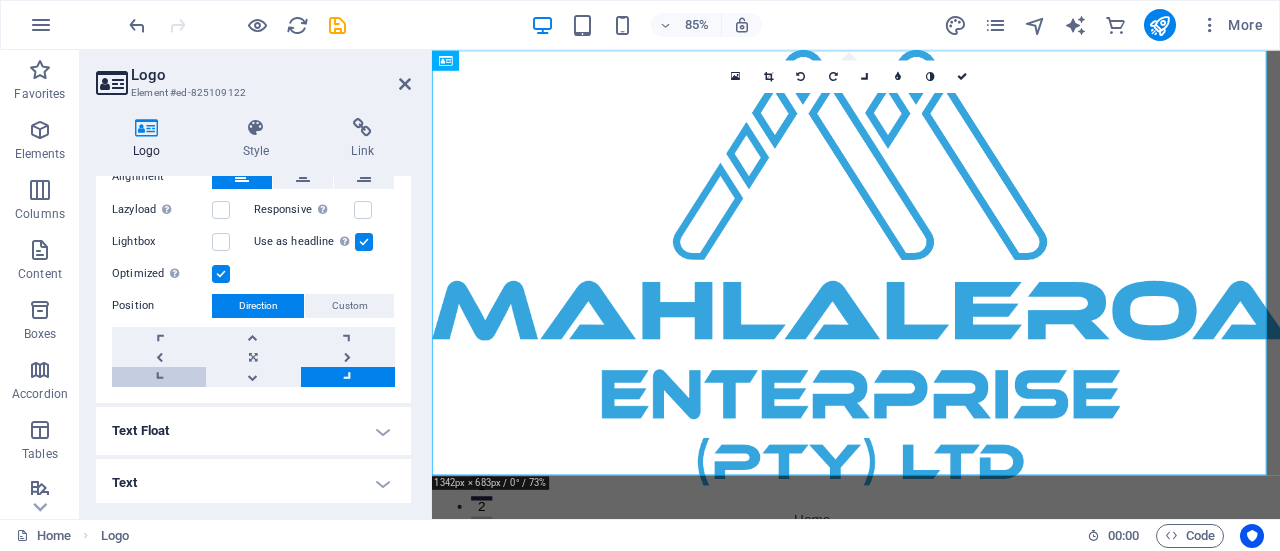 click at bounding box center [159, 377] 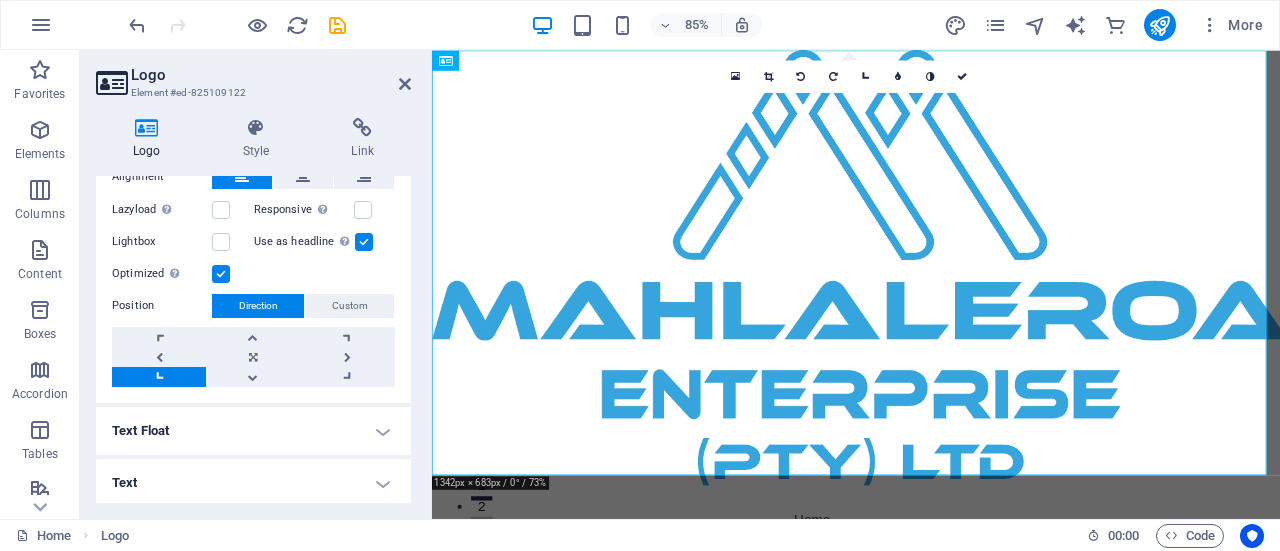 click at bounding box center [159, 377] 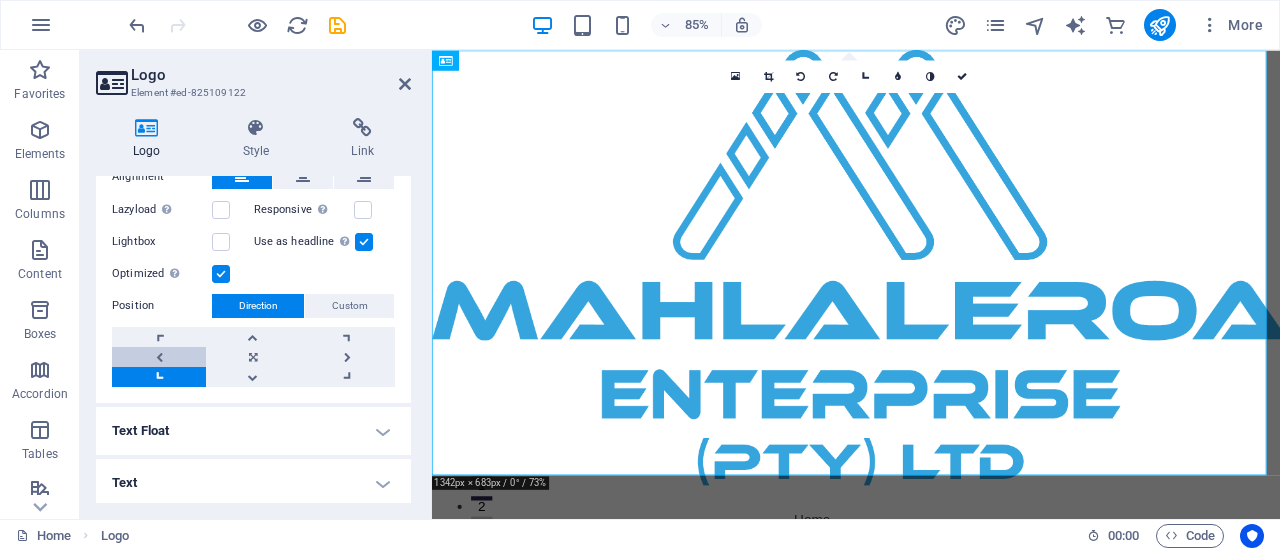 click at bounding box center (159, 357) 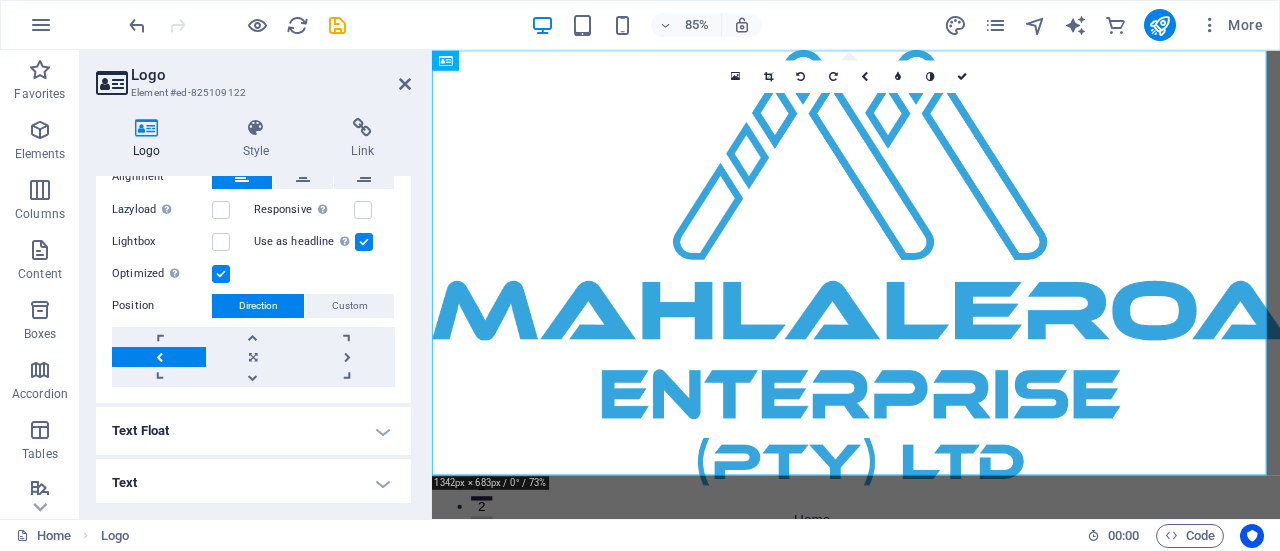 click at bounding box center (159, 357) 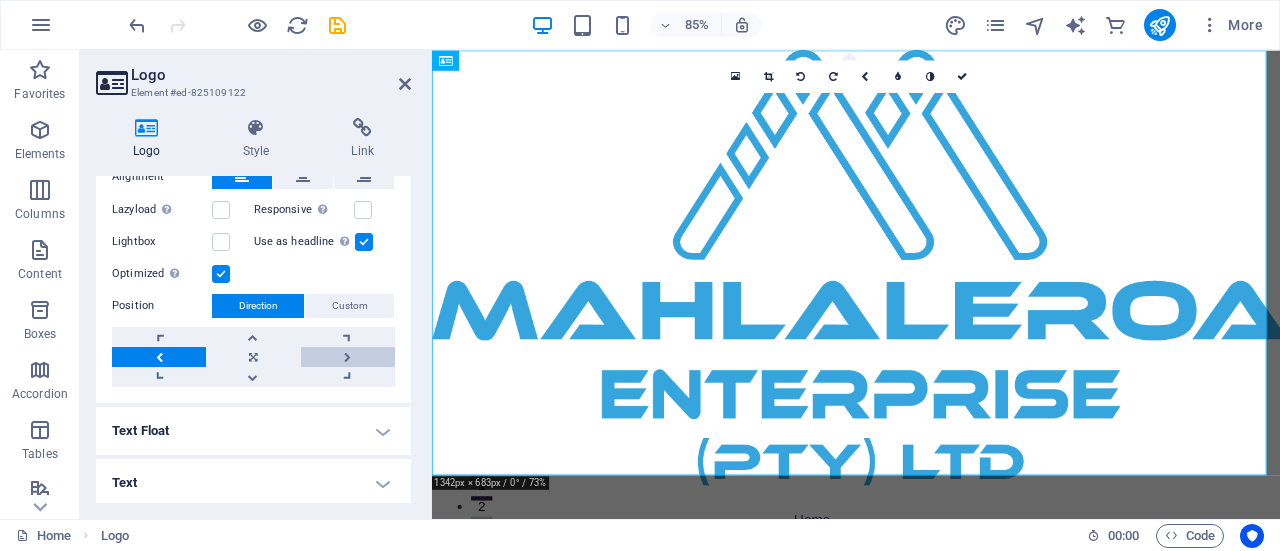 click at bounding box center (348, 357) 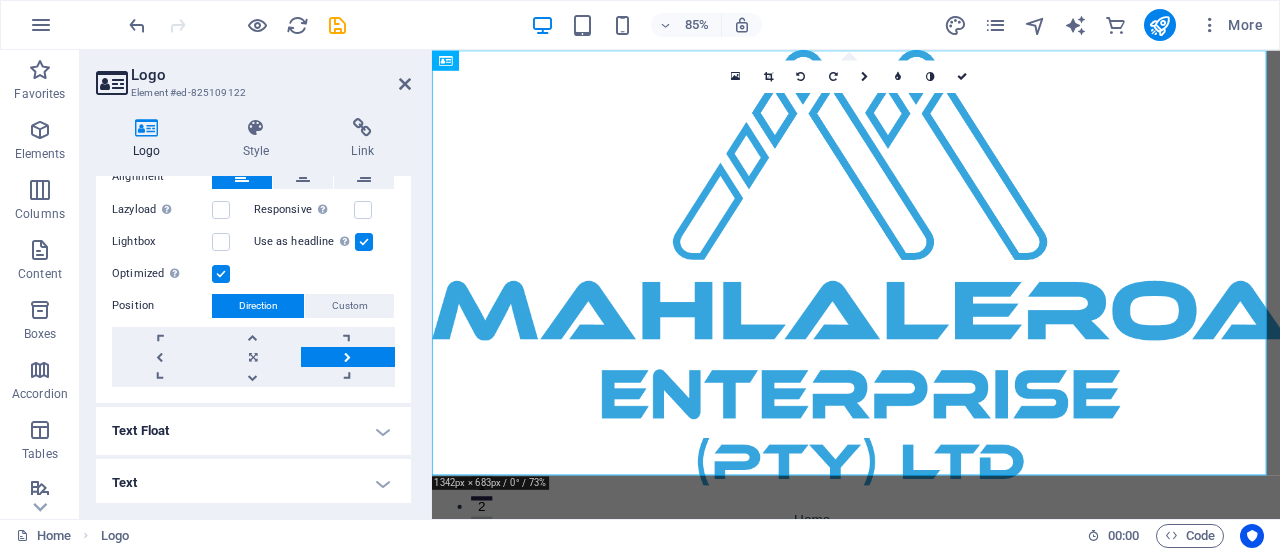click at bounding box center (348, 357) 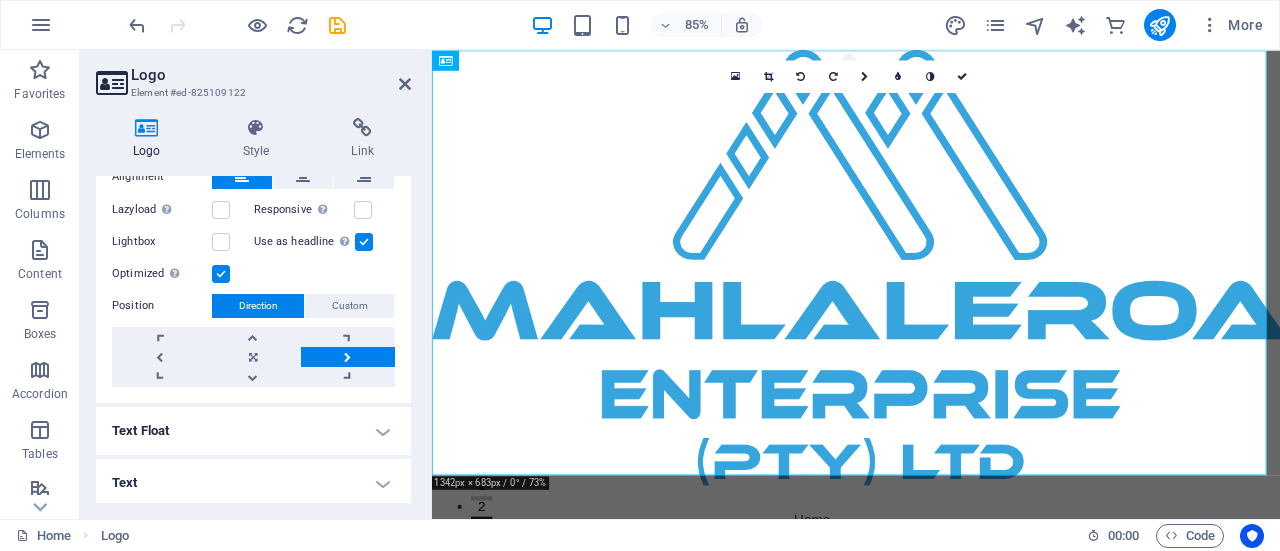 click at bounding box center [348, 357] 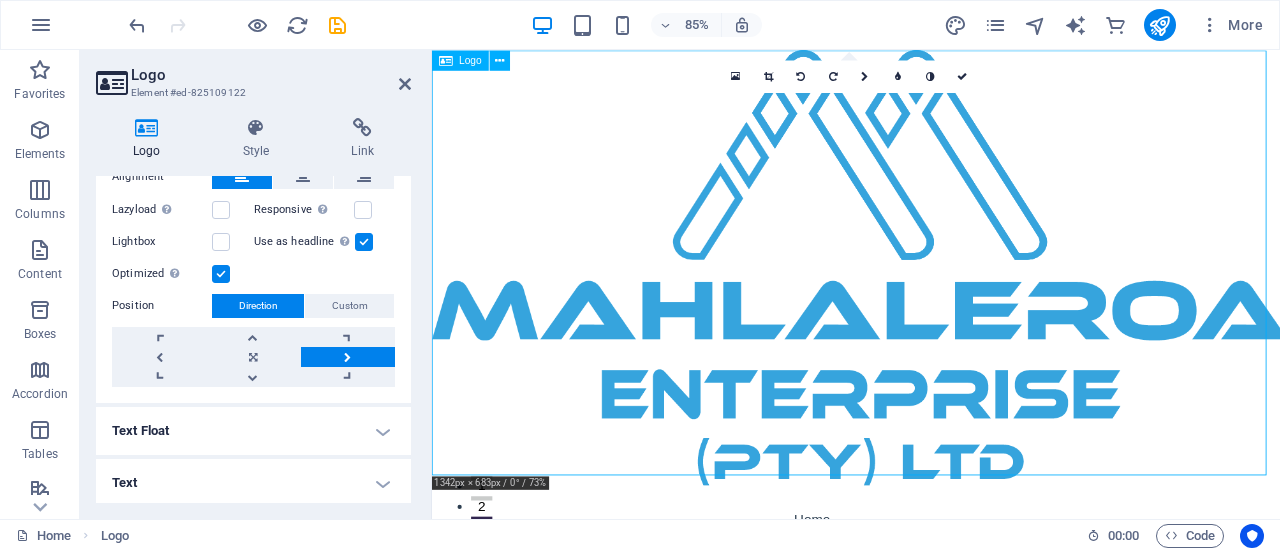 drag, startPoint x: 1123, startPoint y: 316, endPoint x: 1003, endPoint y: 302, distance: 120.8139 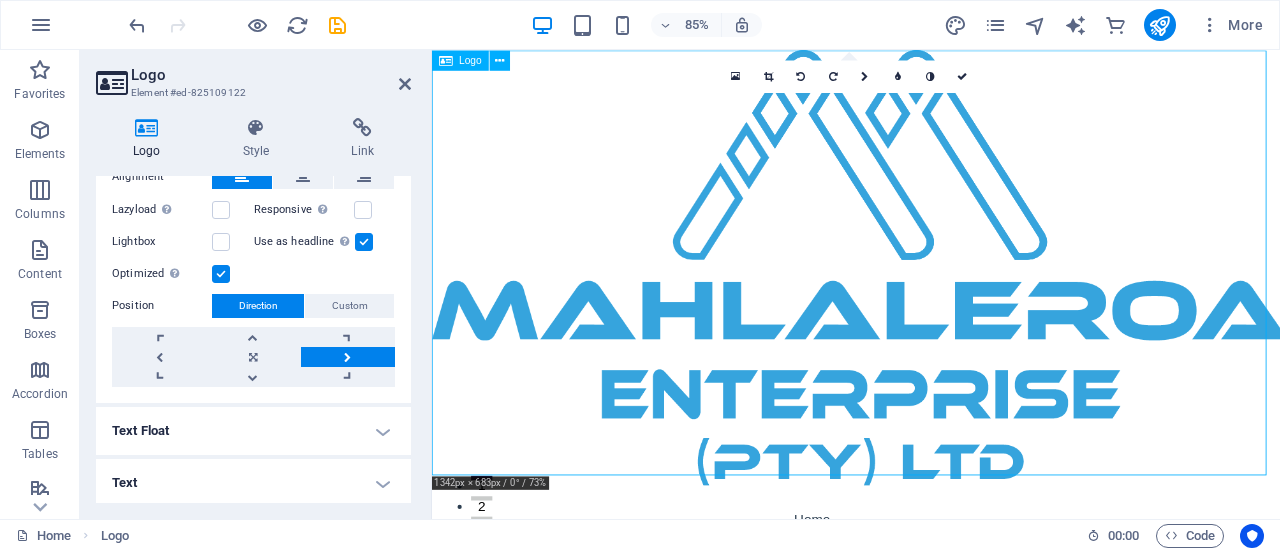 drag, startPoint x: 992, startPoint y: 331, endPoint x: 1006, endPoint y: 266, distance: 66.4906 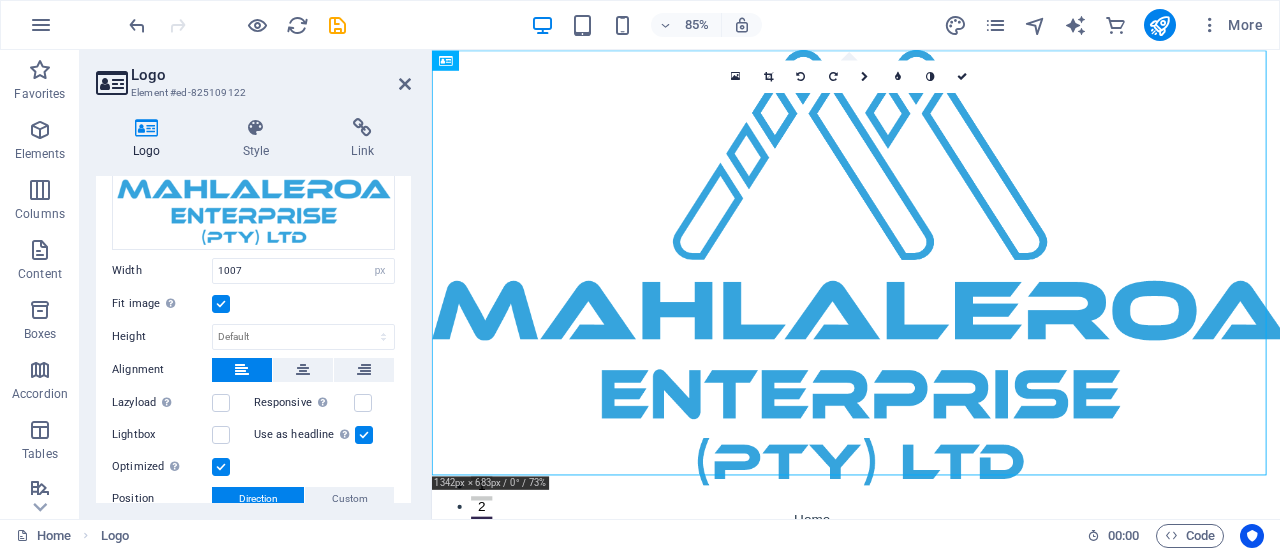 scroll, scrollTop: 156, scrollLeft: 0, axis: vertical 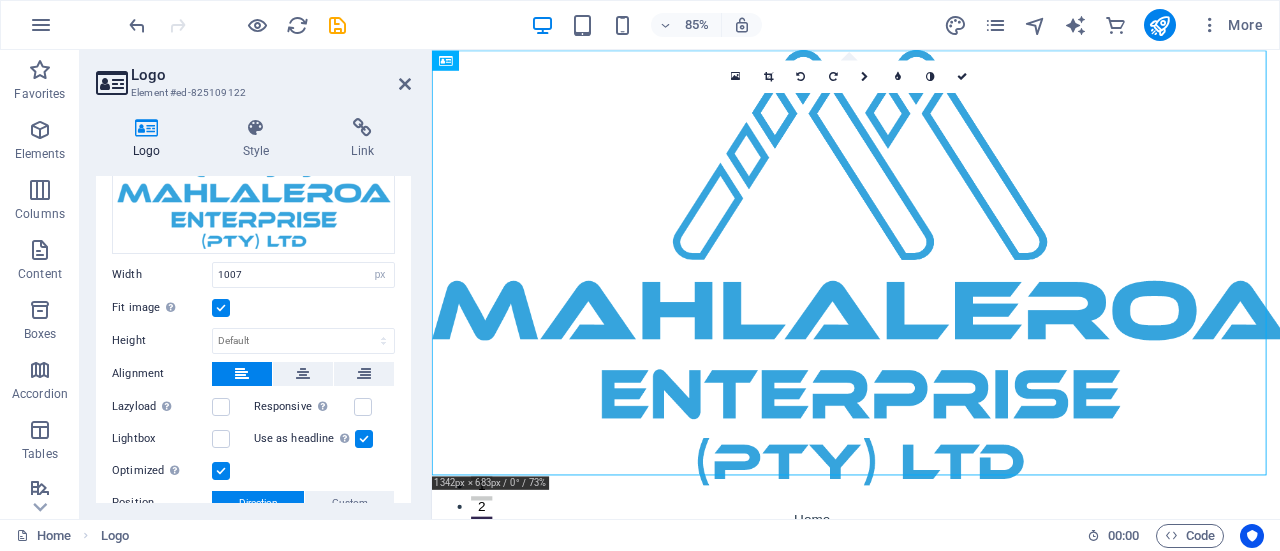 click at bounding box center [221, 308] 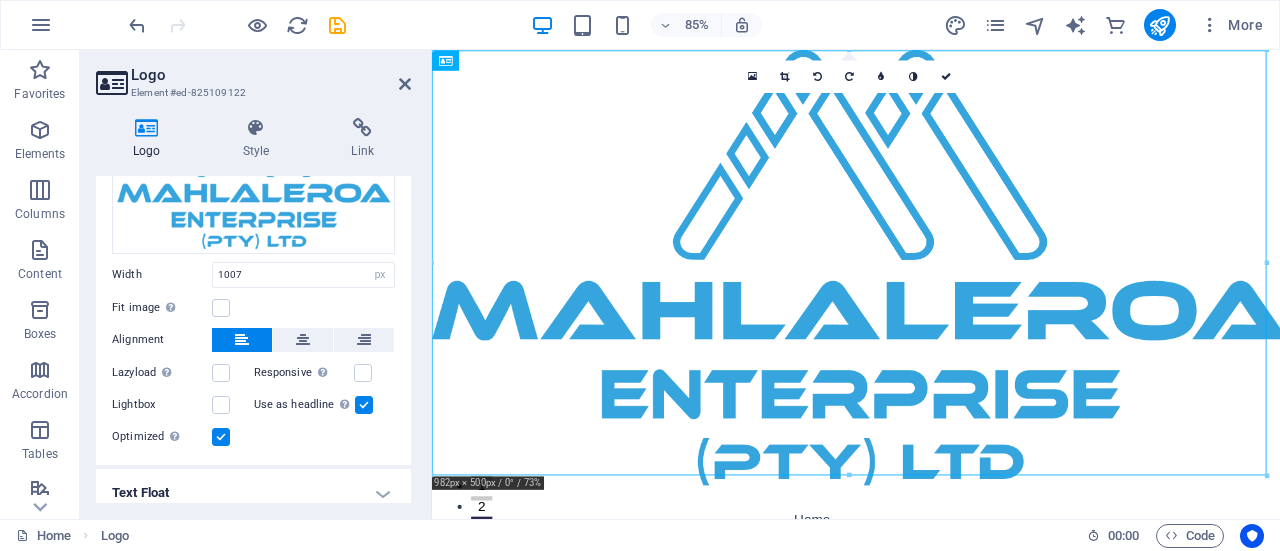 drag, startPoint x: 406, startPoint y: 285, endPoint x: 409, endPoint y: 370, distance: 85.052925 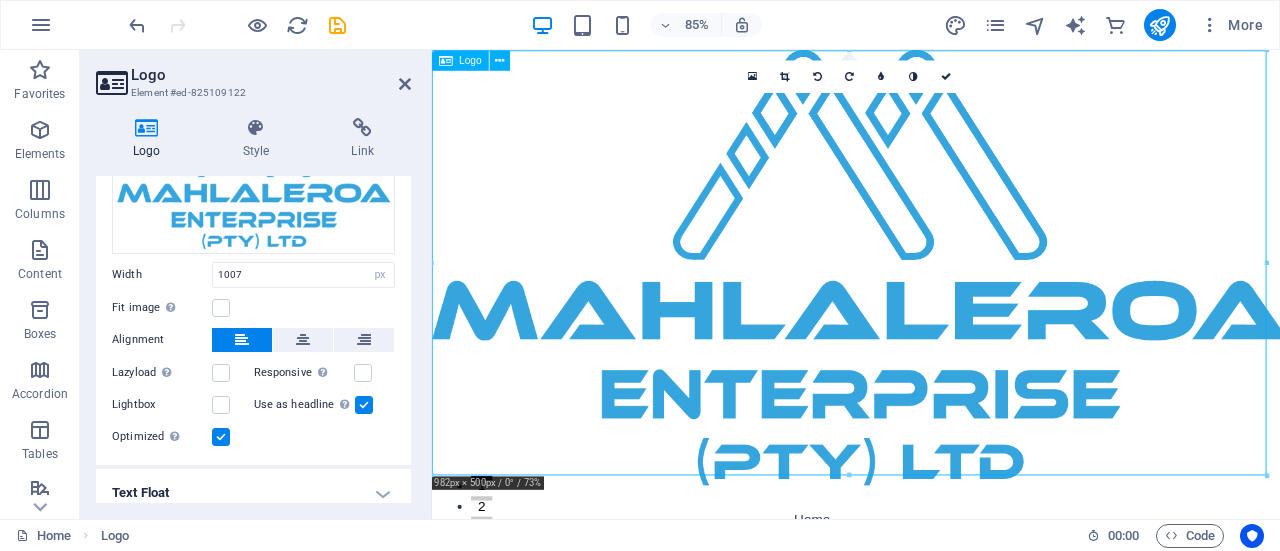 drag, startPoint x: 1050, startPoint y: 396, endPoint x: 916, endPoint y: 375, distance: 135.63554 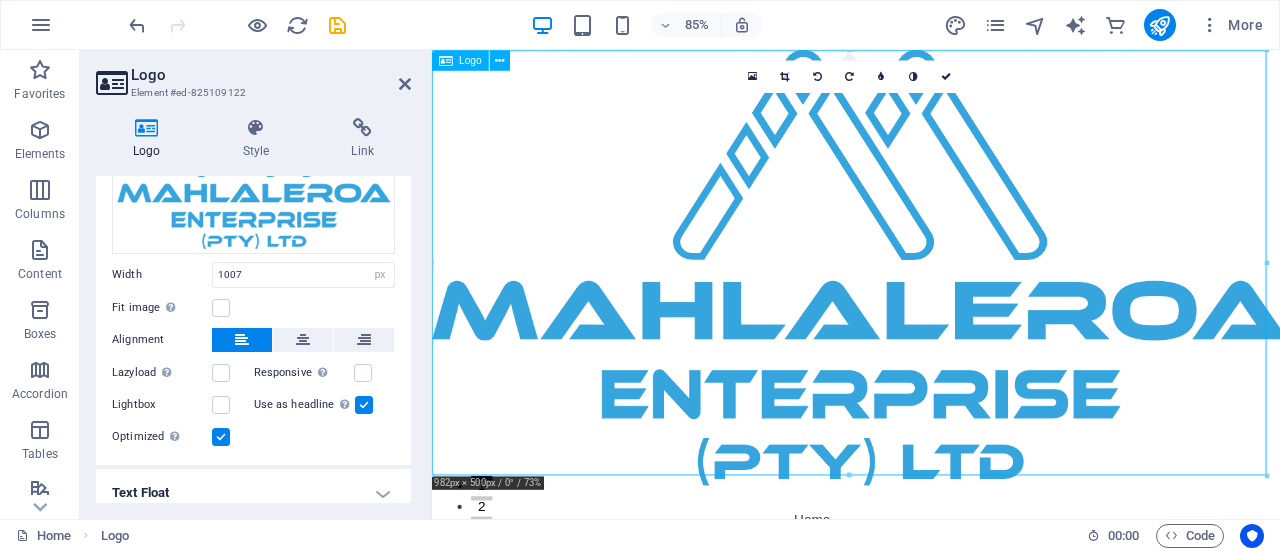 click at bounding box center (931, 306) 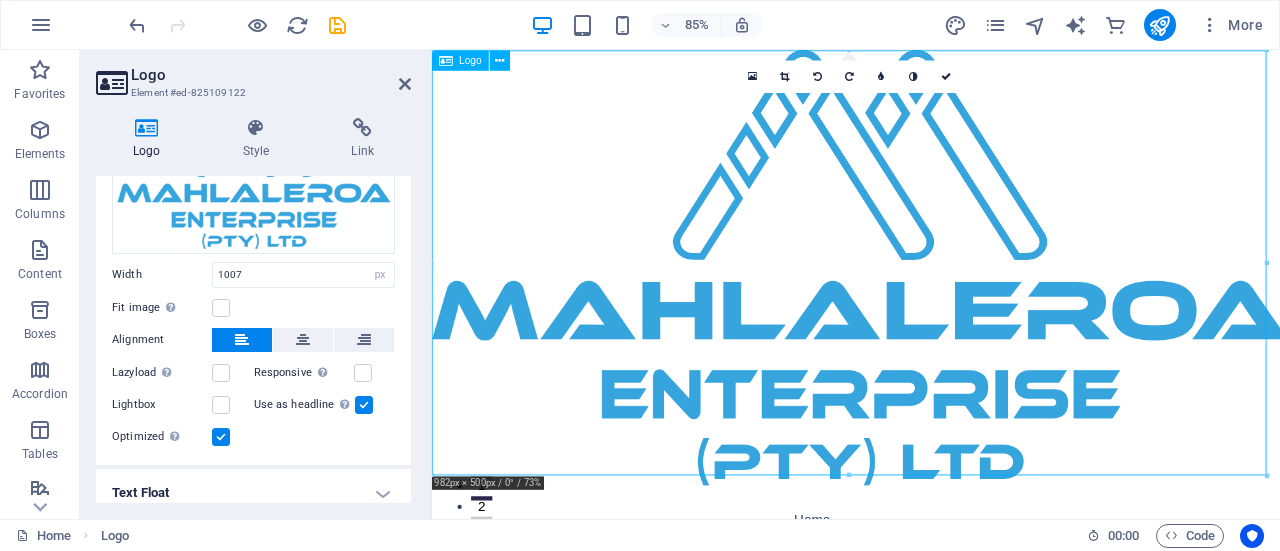drag, startPoint x: 1700, startPoint y: 523, endPoint x: 1180, endPoint y: 464, distance: 523.3364 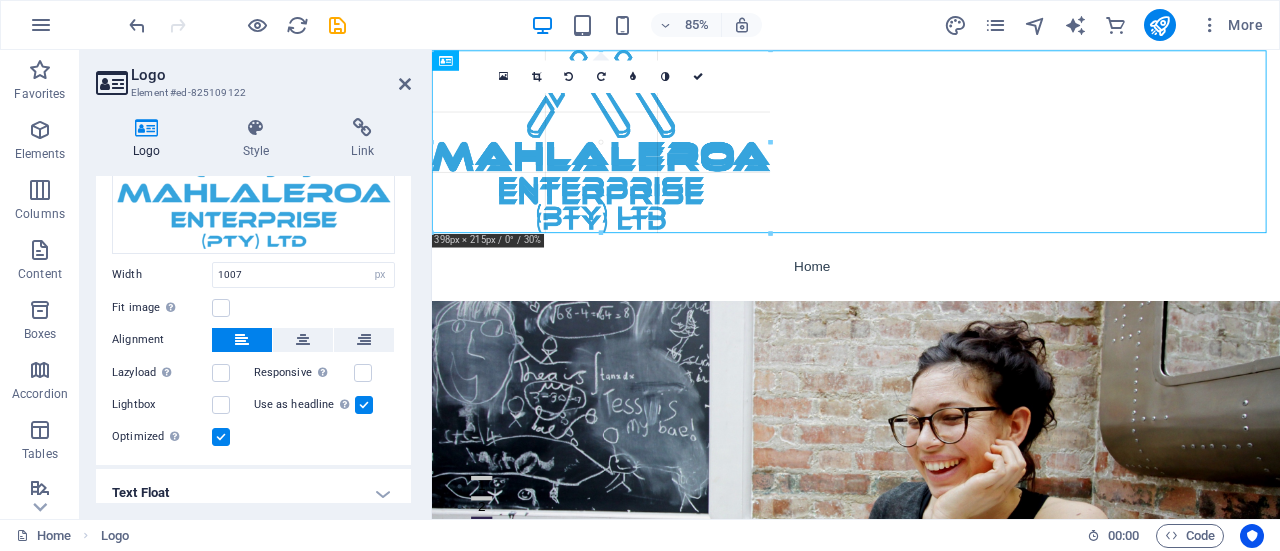 drag, startPoint x: 1262, startPoint y: 491, endPoint x: 289, endPoint y: 183, distance: 1020.58466 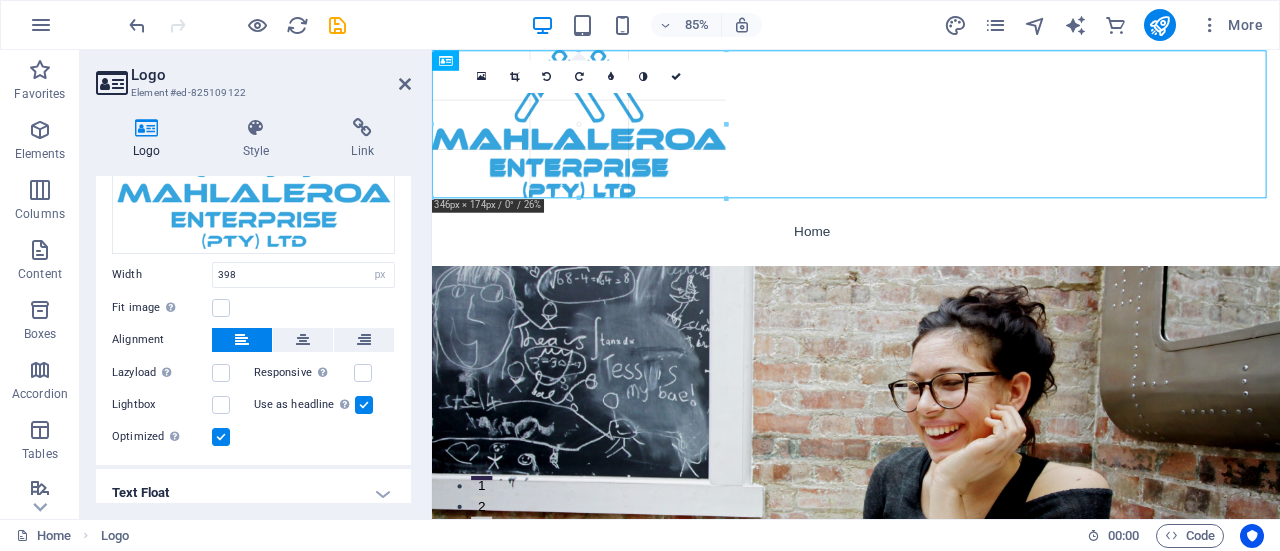 drag, startPoint x: 773, startPoint y: 135, endPoint x: 338, endPoint y: 105, distance: 436.03326 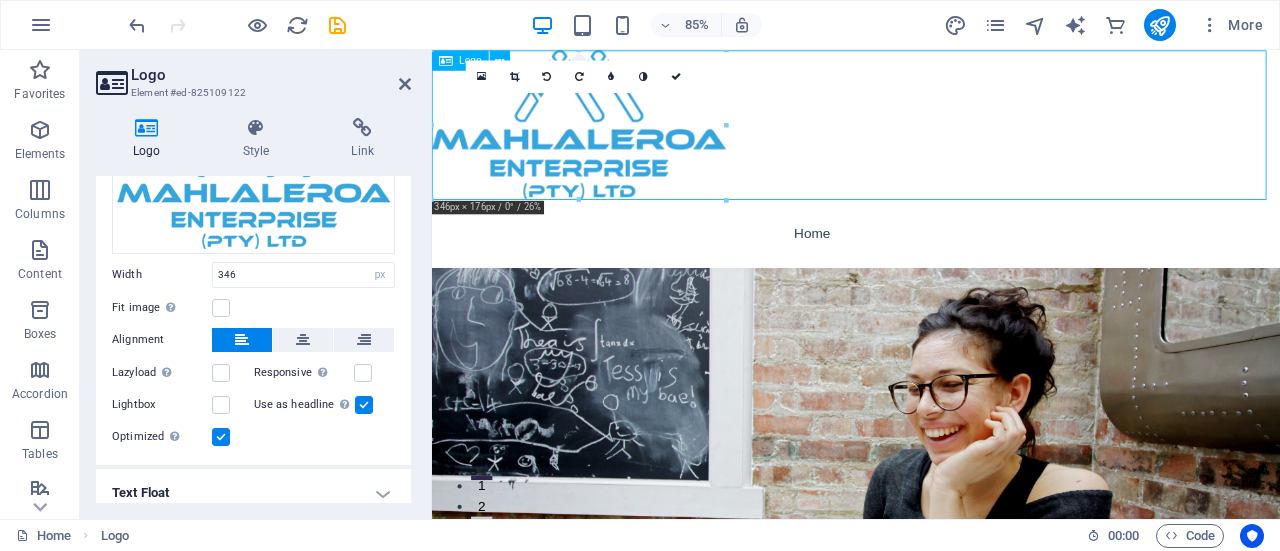 click at bounding box center (931, 138) 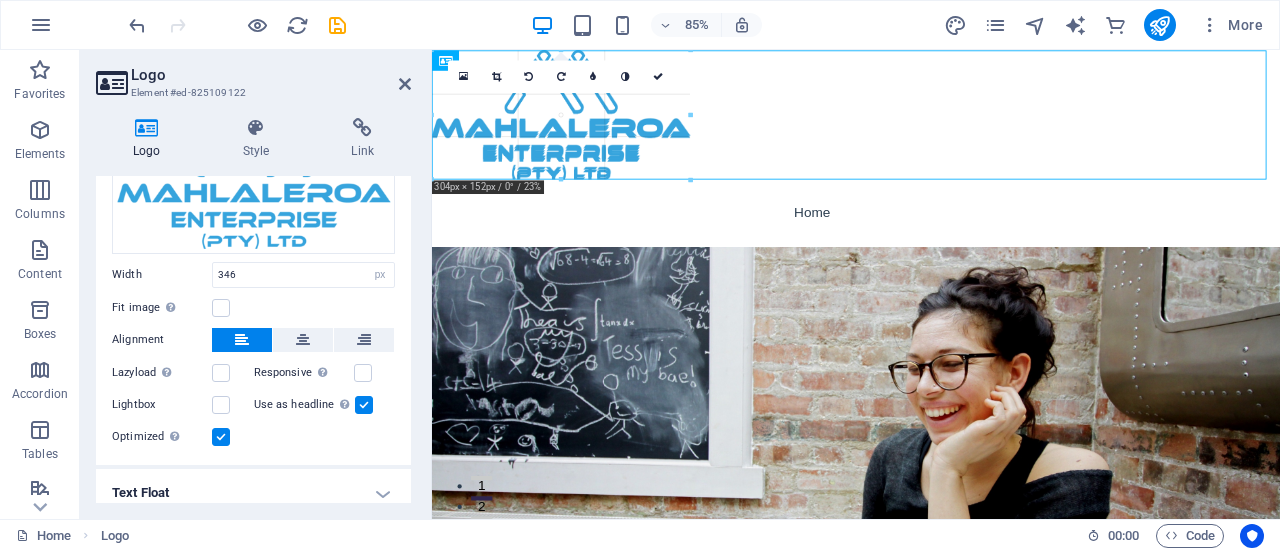 drag, startPoint x: 725, startPoint y: 129, endPoint x: 294, endPoint y: 88, distance: 432.9457 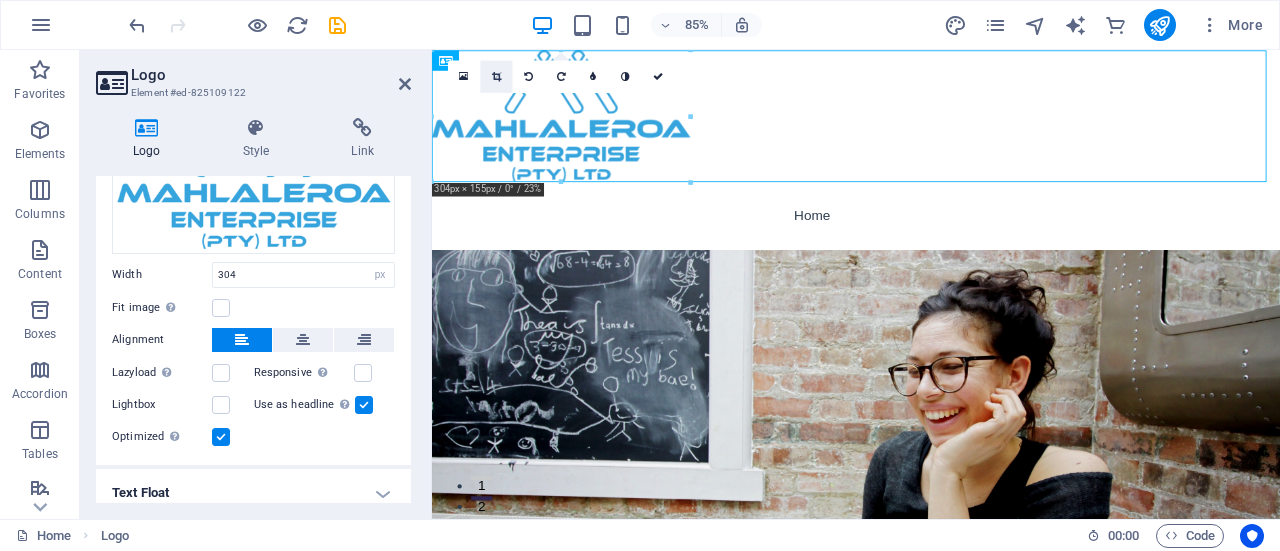 click at bounding box center (496, 76) 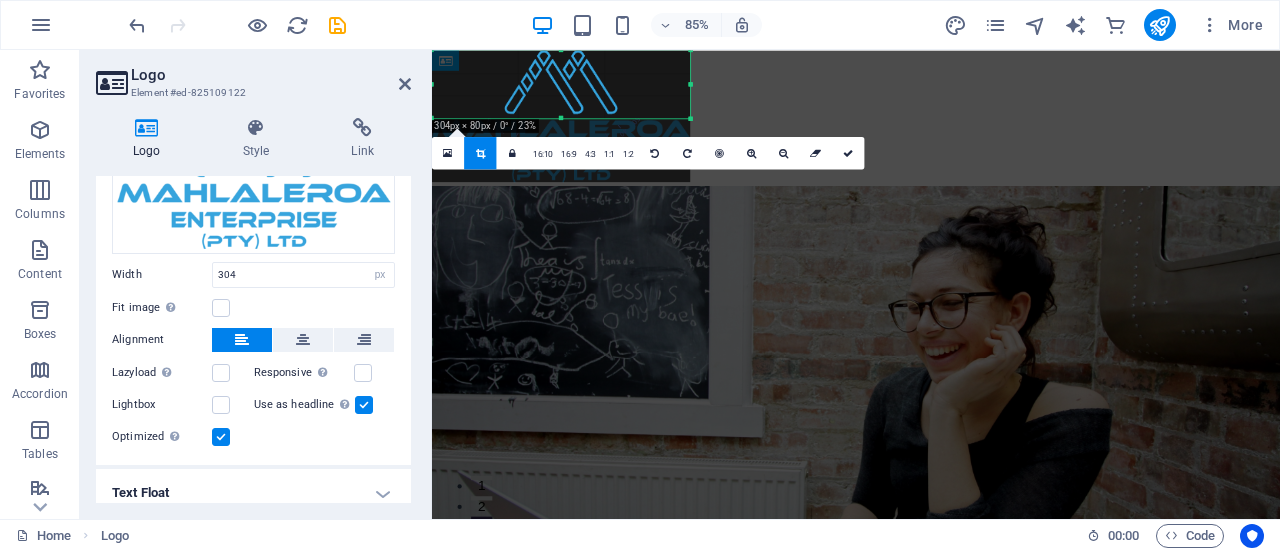 drag, startPoint x: 560, startPoint y: 183, endPoint x: 575, endPoint y: 111, distance: 73.545906 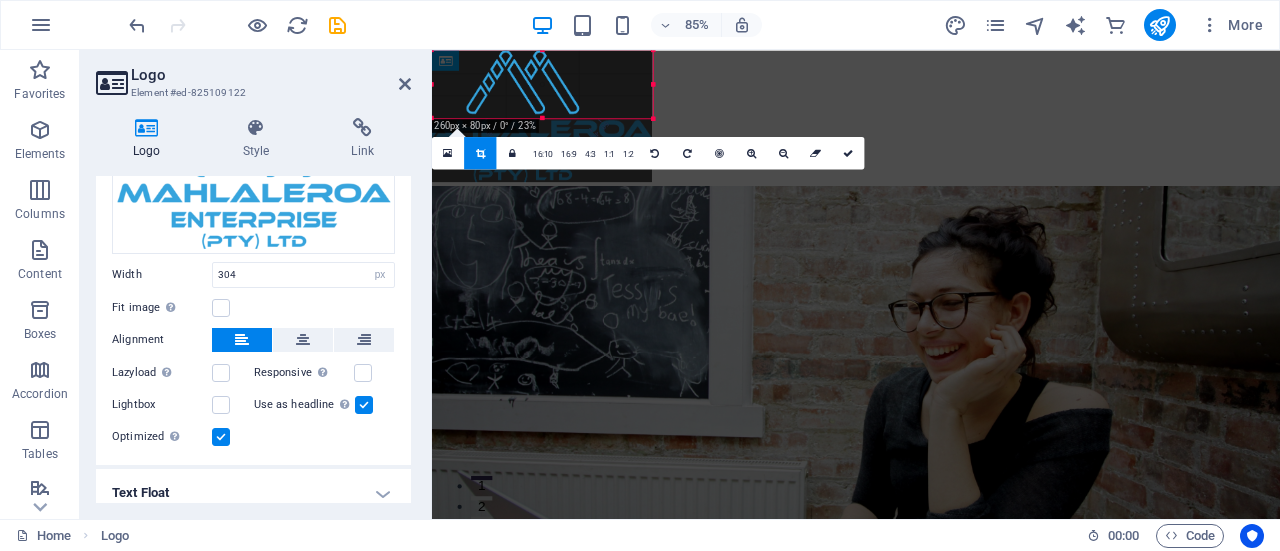 drag, startPoint x: 434, startPoint y: 85, endPoint x: 479, endPoint y: 84, distance: 45.01111 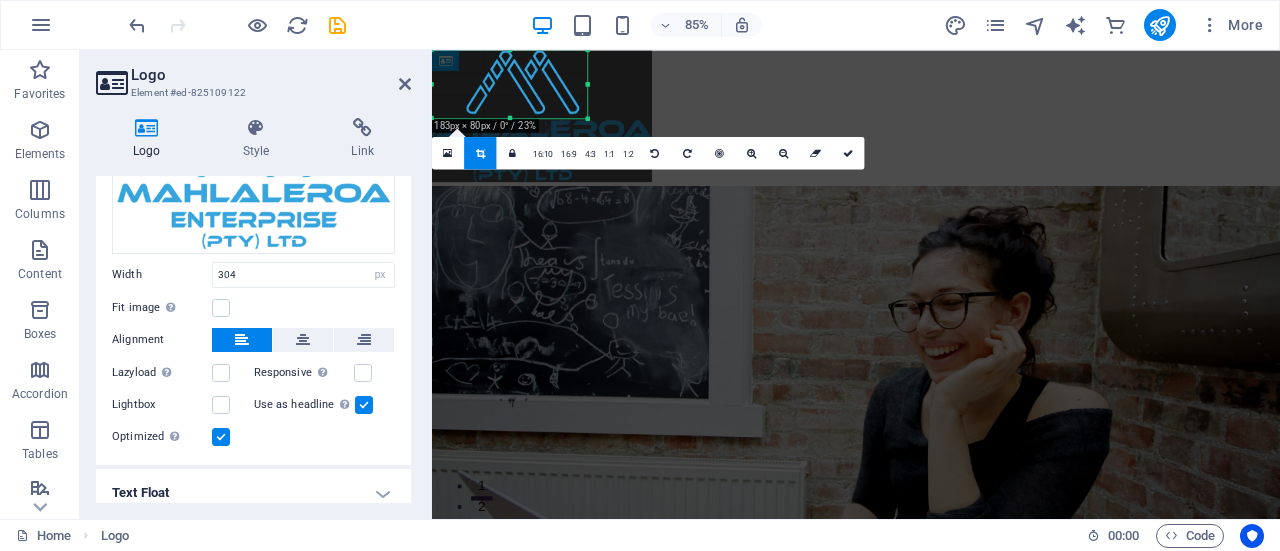 drag, startPoint x: 650, startPoint y: 85, endPoint x: 574, endPoint y: 97, distance: 76.941536 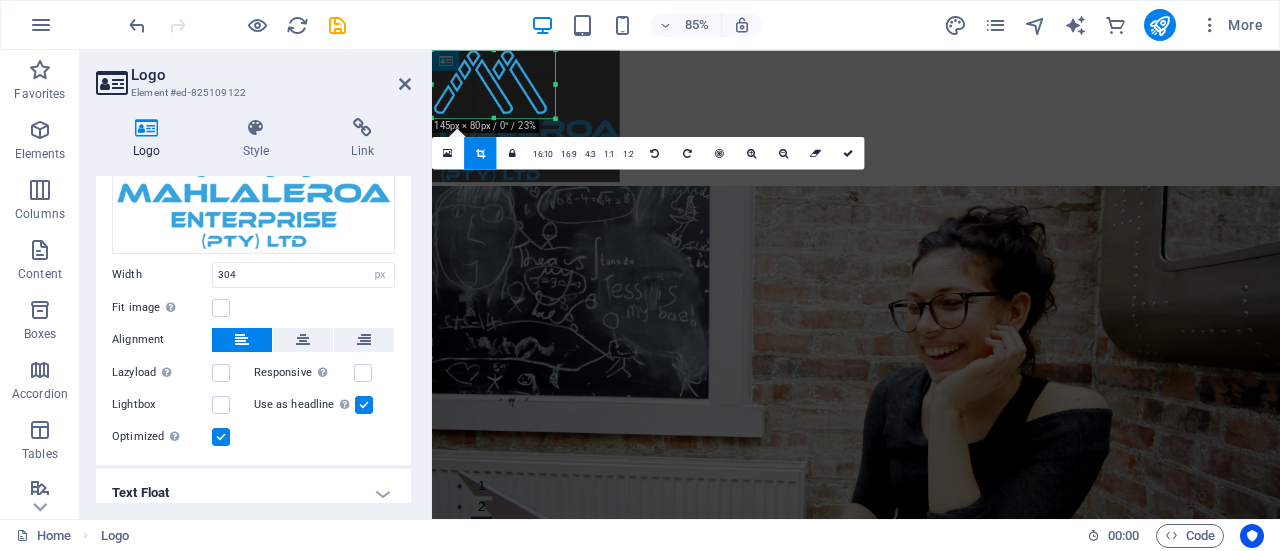drag, startPoint x: 432, startPoint y: 85, endPoint x: 470, endPoint y: 79, distance: 38.470768 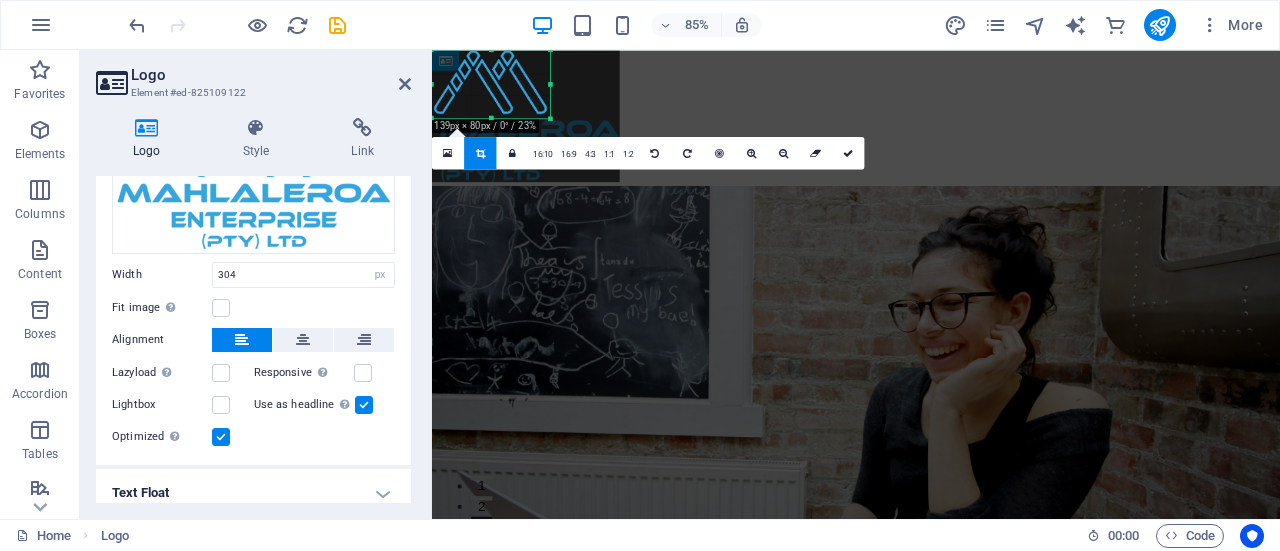 click at bounding box center (551, 84) 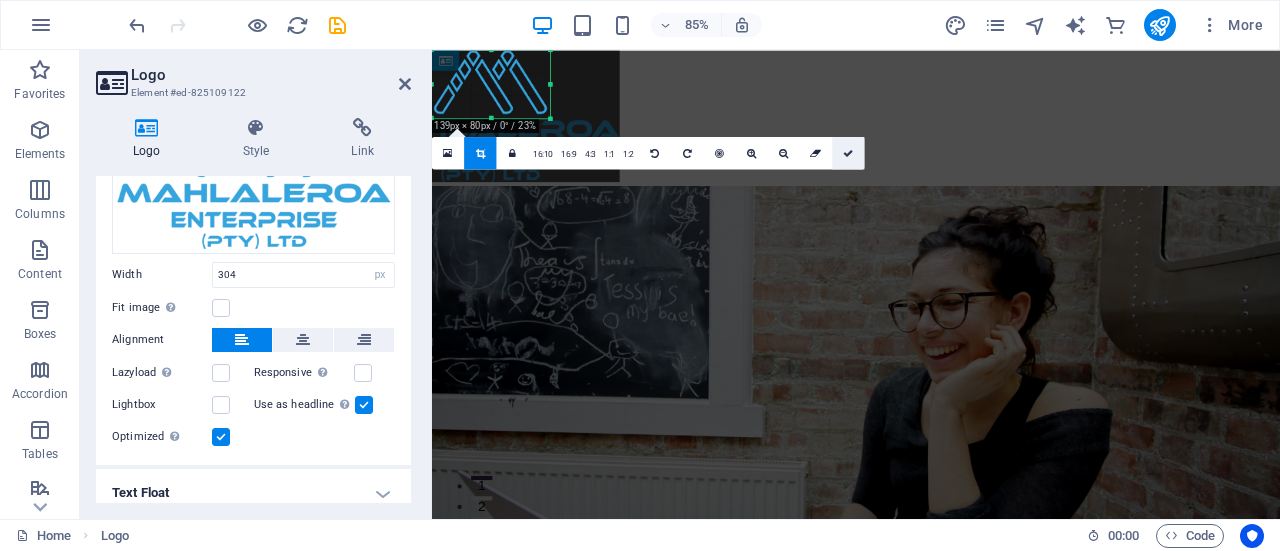 click at bounding box center [848, 153] 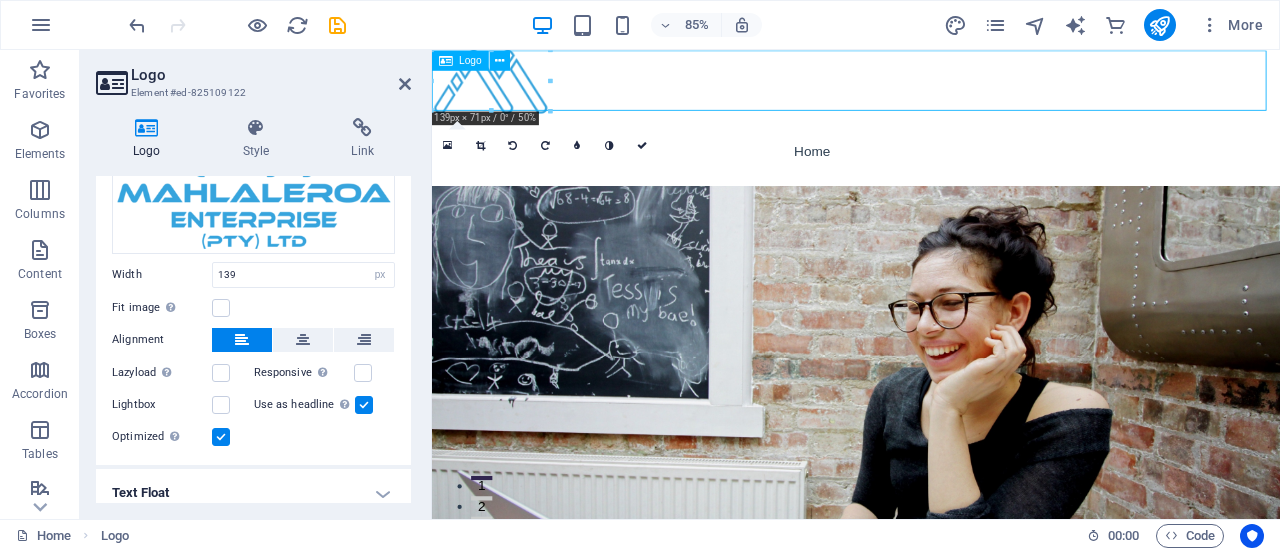 click at bounding box center (931, 90) 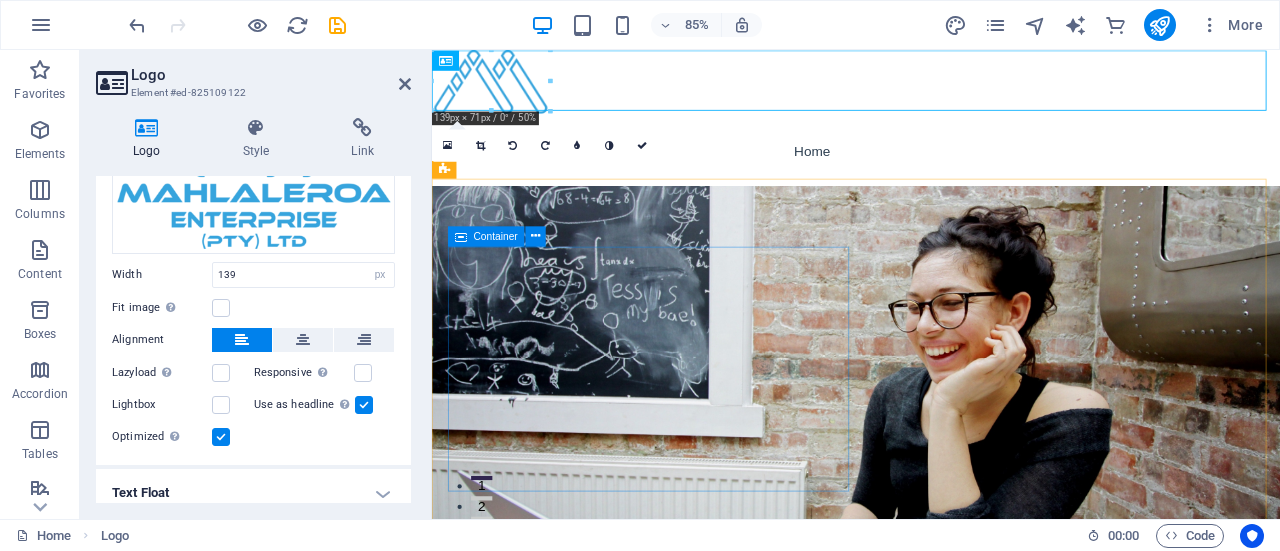click on "Welcome to Mahlaleroa Enterprise Transforming industries with innovation and inclusivity." at bounding box center (931, 846) 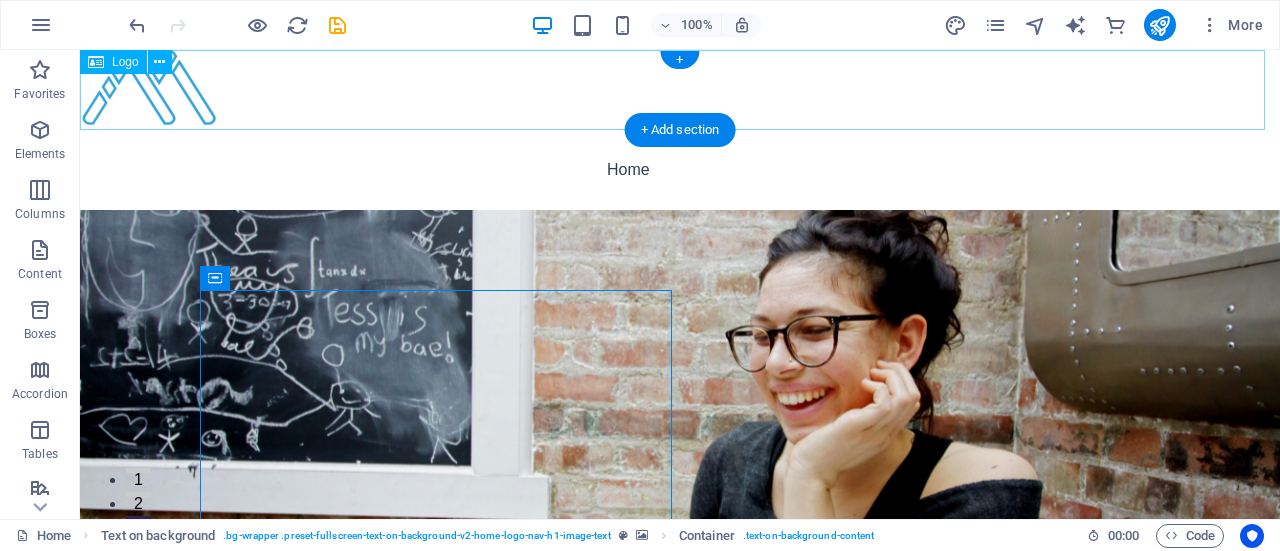 click at bounding box center (680, 90) 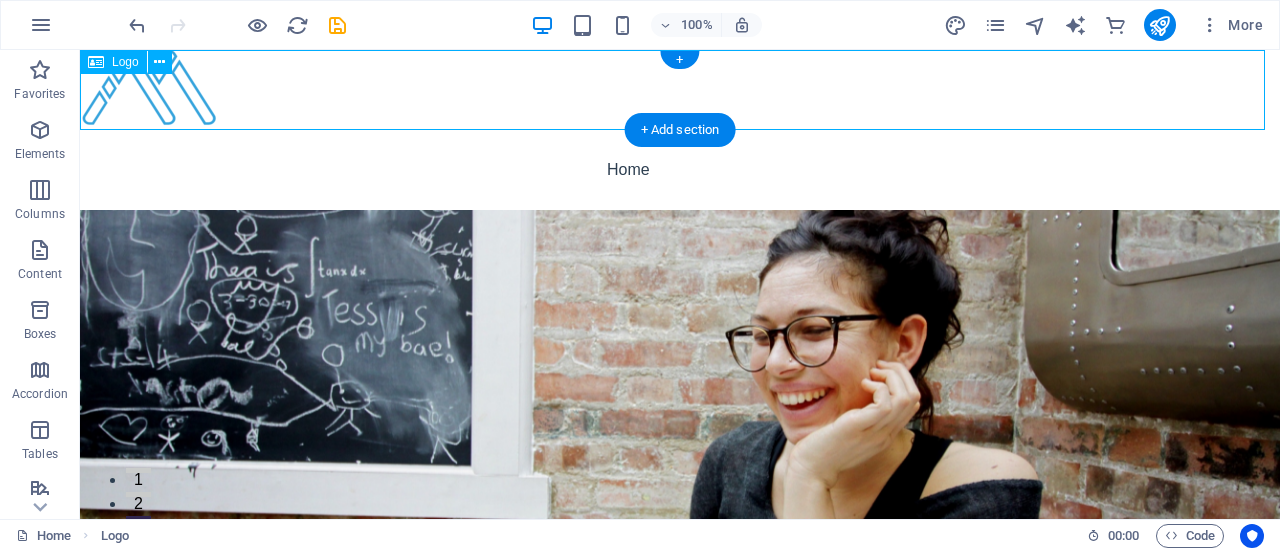 drag, startPoint x: 369, startPoint y: 98, endPoint x: 301, endPoint y: 67, distance: 74.73286 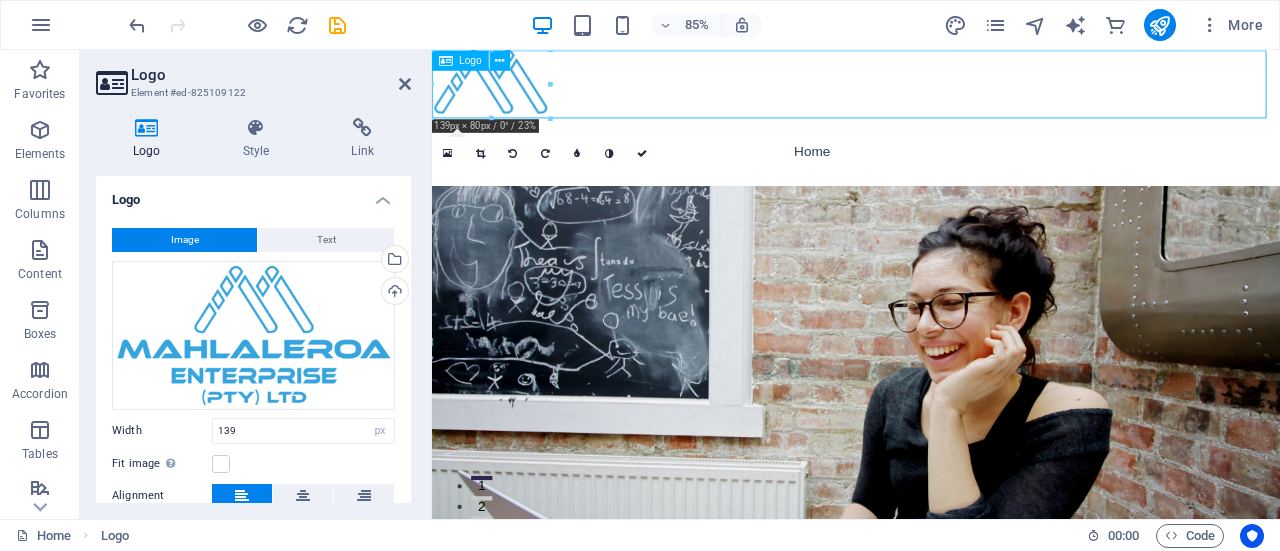 drag, startPoint x: 551, startPoint y: 91, endPoint x: 980, endPoint y: 149, distance: 432.90298 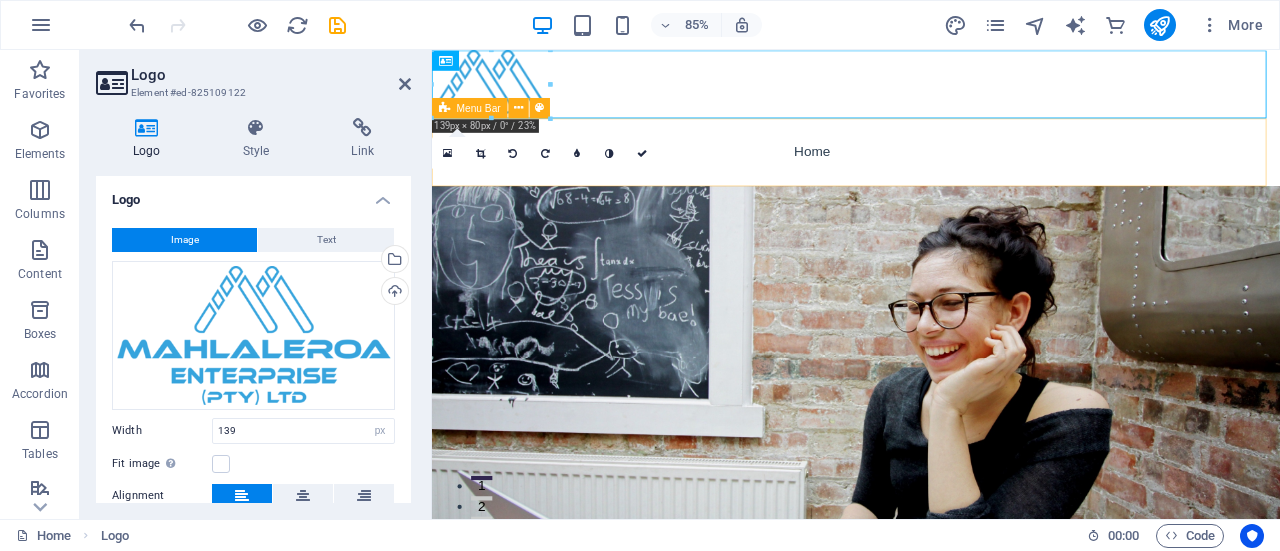 drag, startPoint x: 988, startPoint y: 170, endPoint x: 909, endPoint y: 123, distance: 91.92388 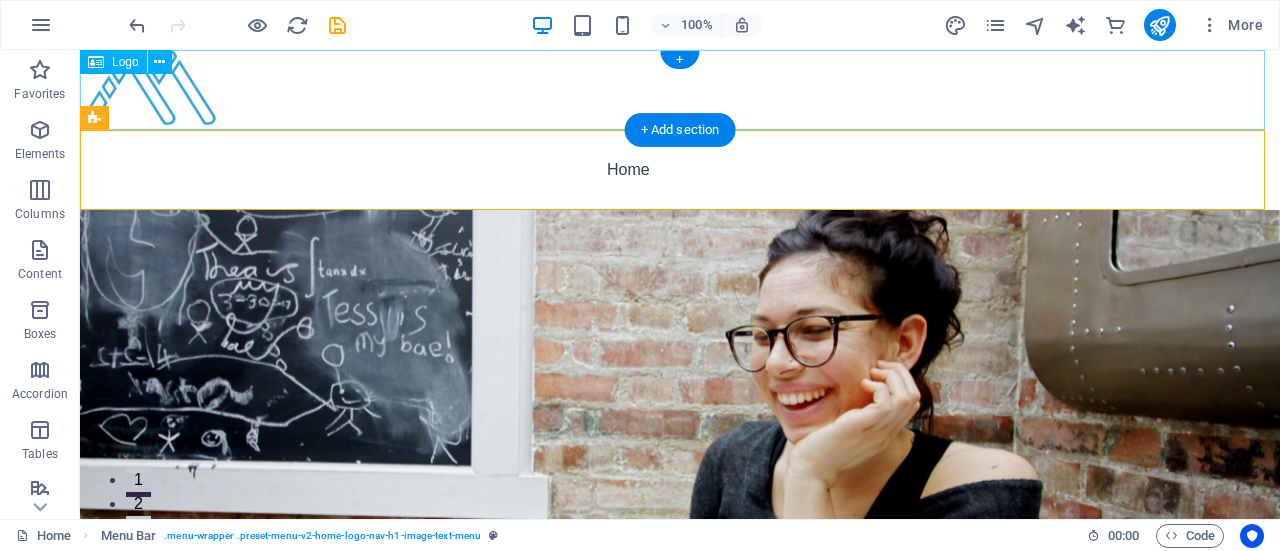 click at bounding box center (680, 90) 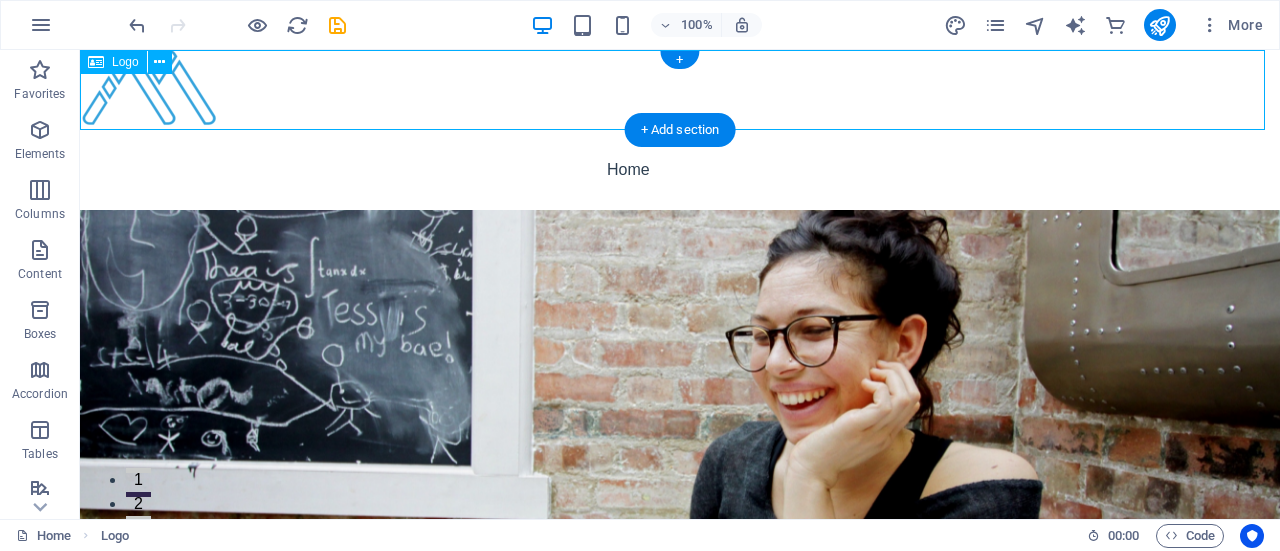 click at bounding box center (680, 90) 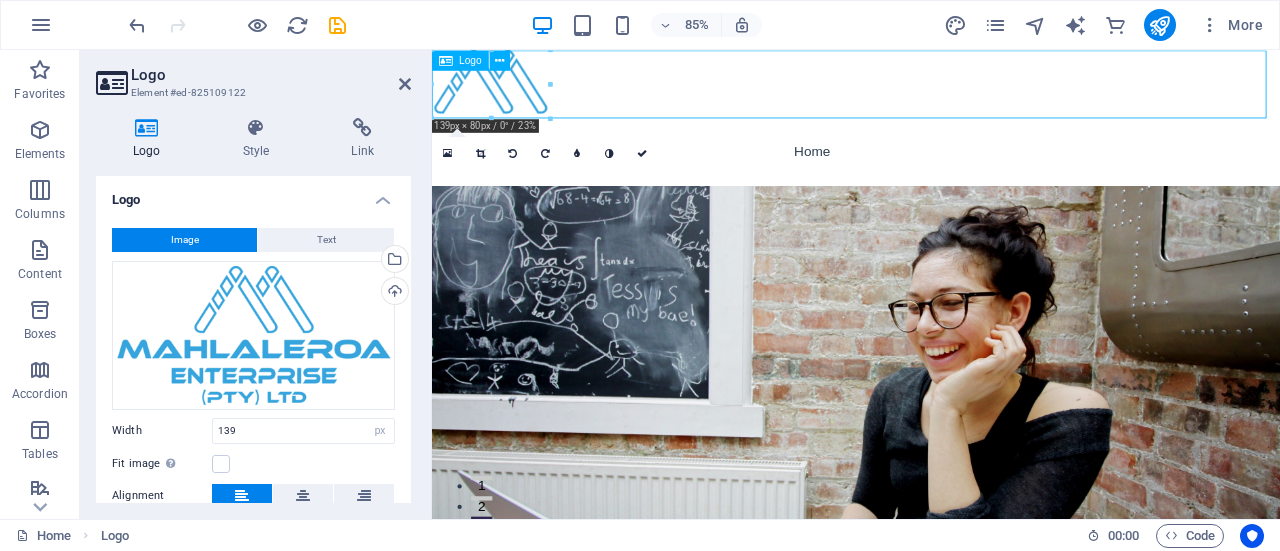 drag, startPoint x: 533, startPoint y: 82, endPoint x: 544, endPoint y: 82, distance: 11 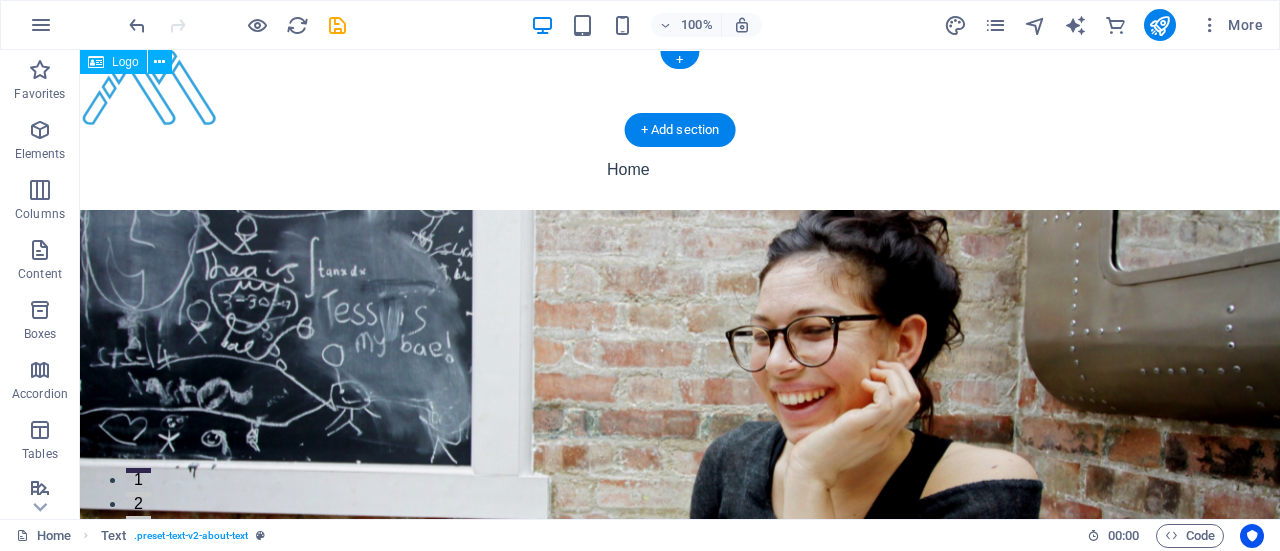 click at bounding box center (680, 90) 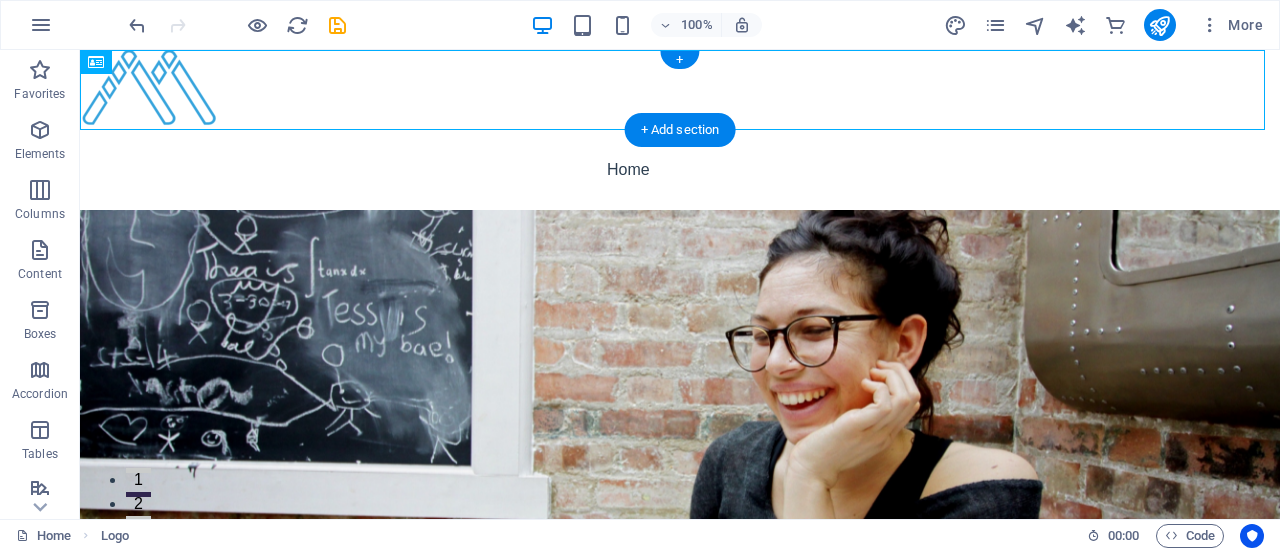 drag, startPoint x: 802, startPoint y: 123, endPoint x: 858, endPoint y: 125, distance: 56.0357 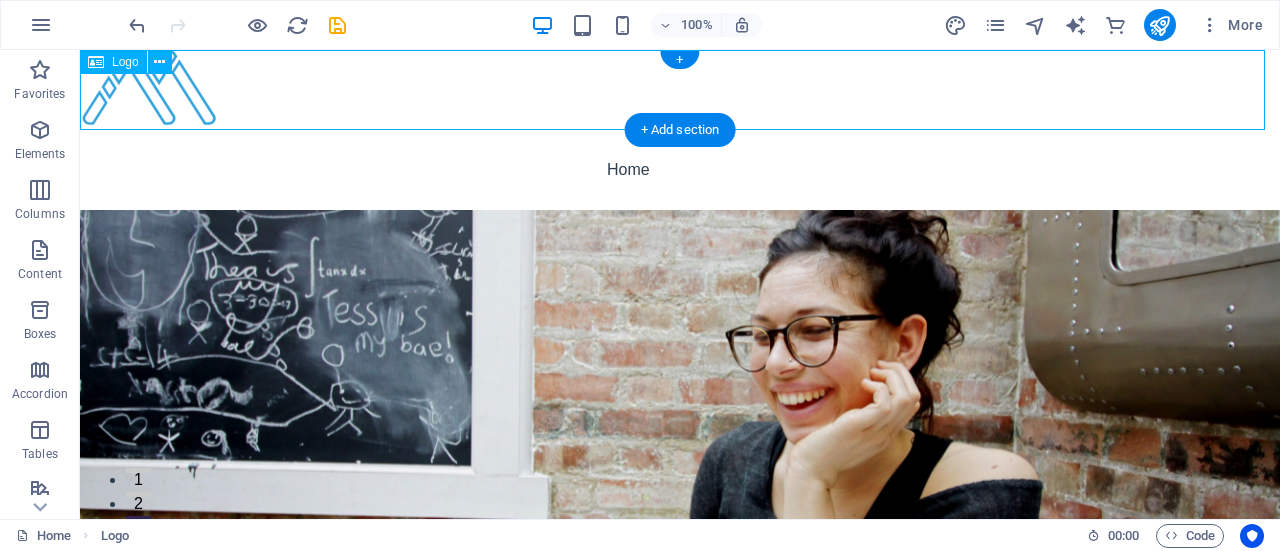 click at bounding box center [680, 90] 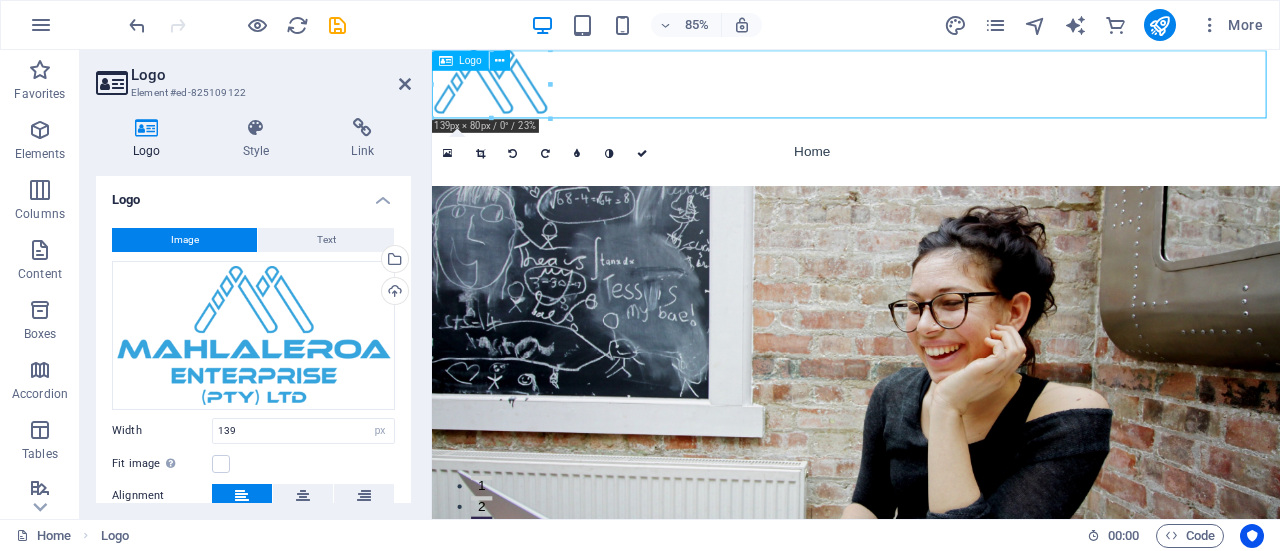 drag, startPoint x: 531, startPoint y: 89, endPoint x: 547, endPoint y: 90, distance: 16.03122 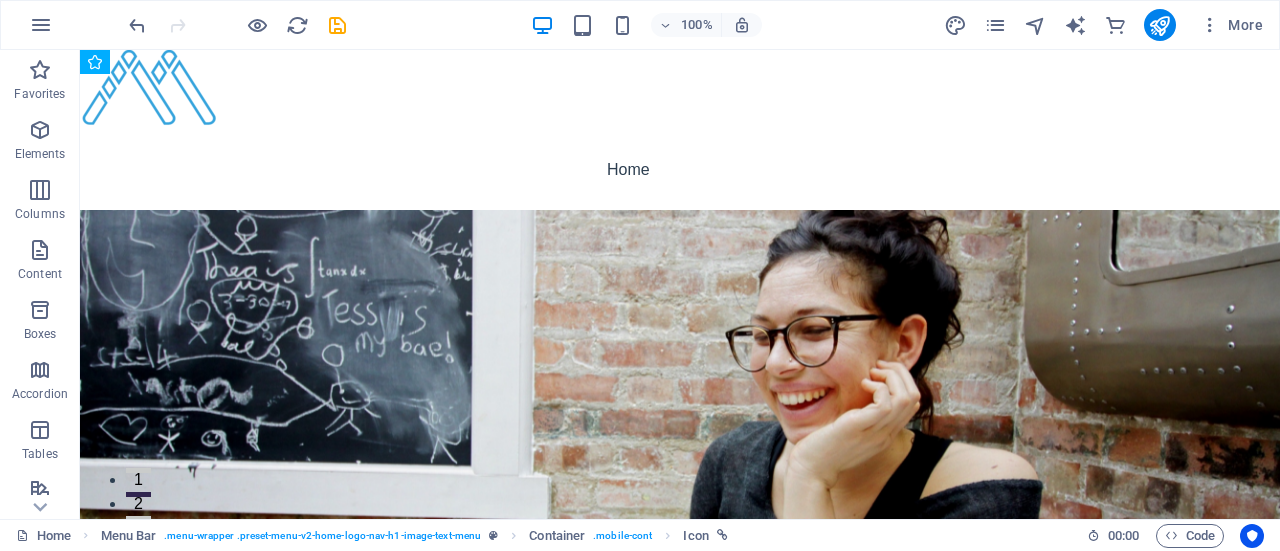 drag, startPoint x: 1273, startPoint y: 90, endPoint x: 872, endPoint y: 113, distance: 401.65906 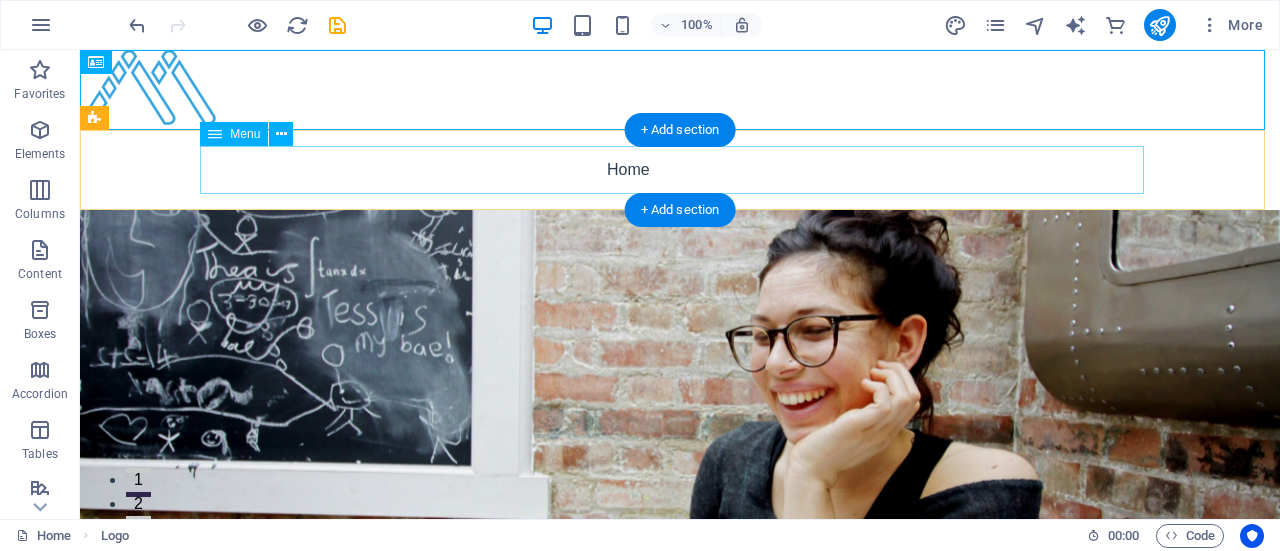 click on "Home About Services Team Testimonials" at bounding box center (680, 170) 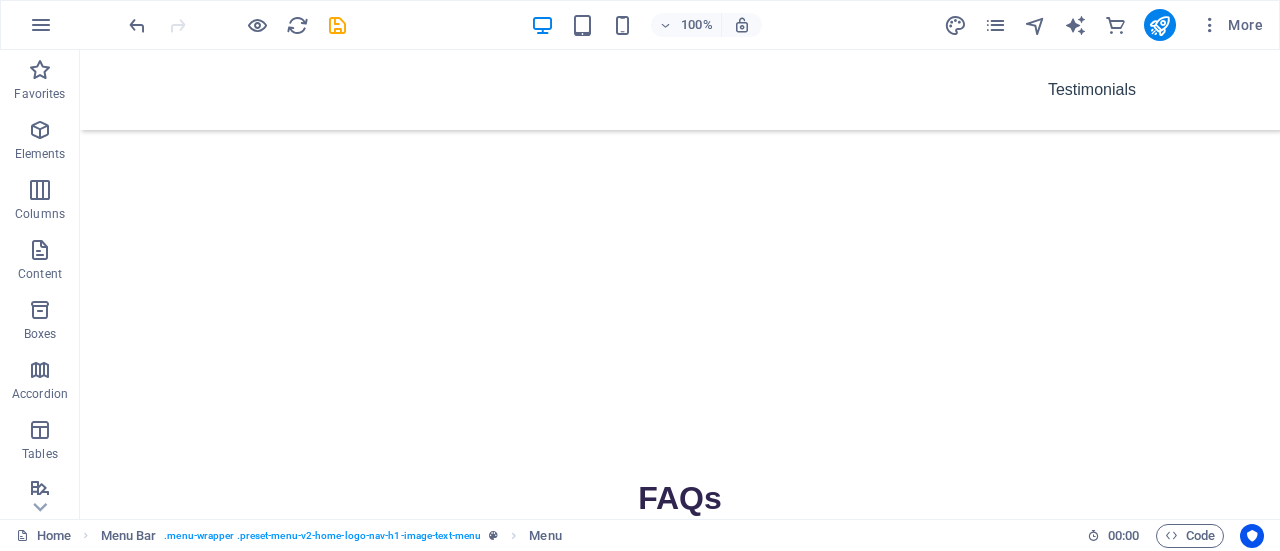 scroll, scrollTop: 3754, scrollLeft: 0, axis: vertical 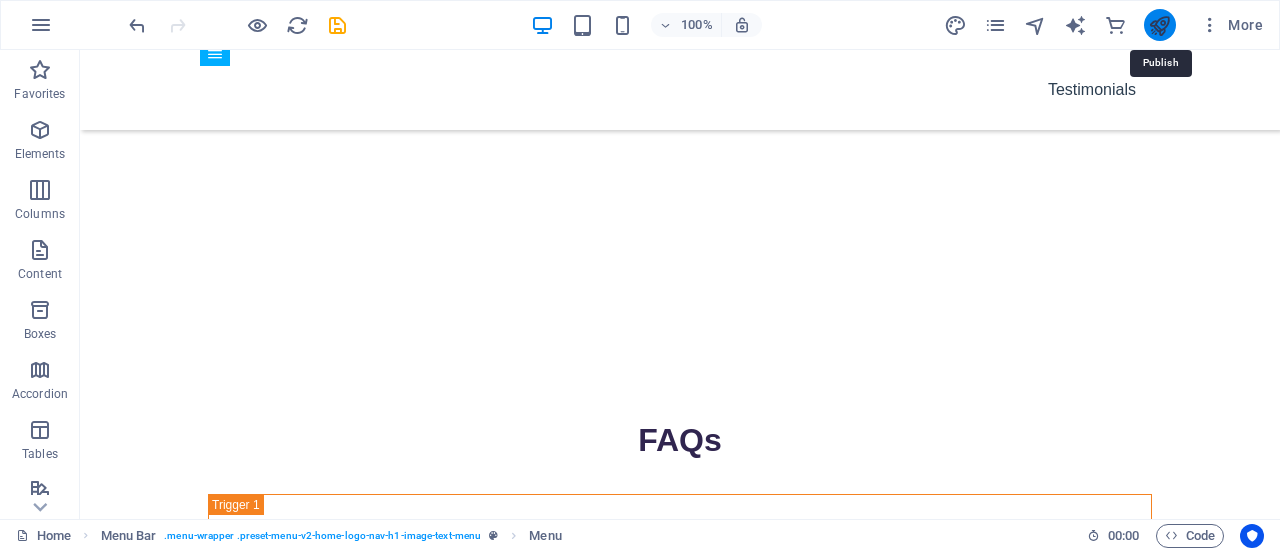 click at bounding box center (1159, 25) 